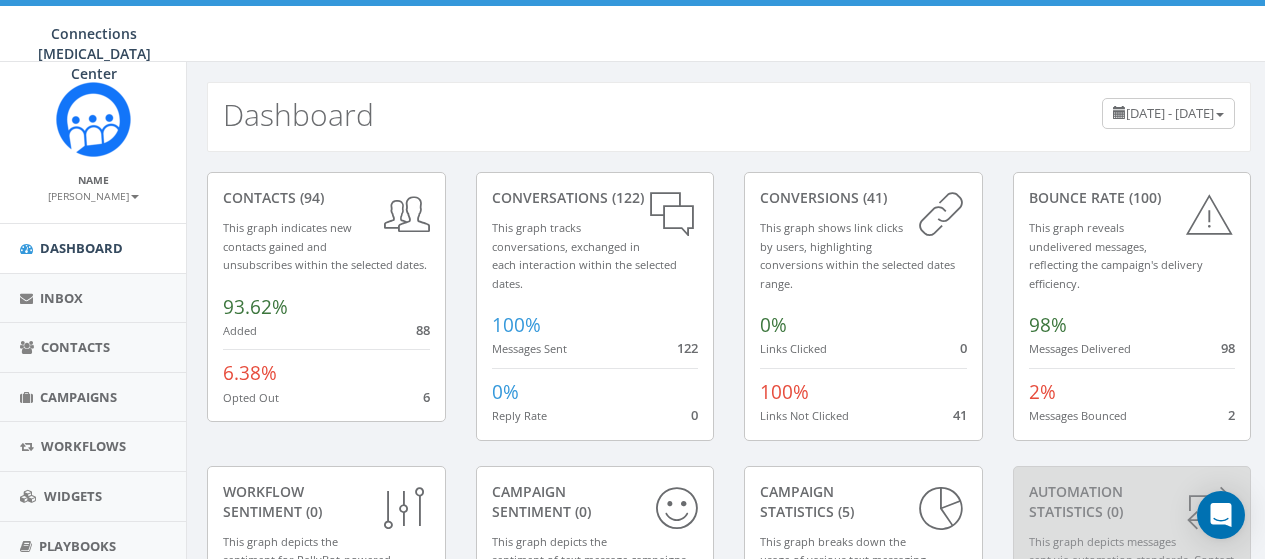 scroll, scrollTop: 203, scrollLeft: 0, axis: vertical 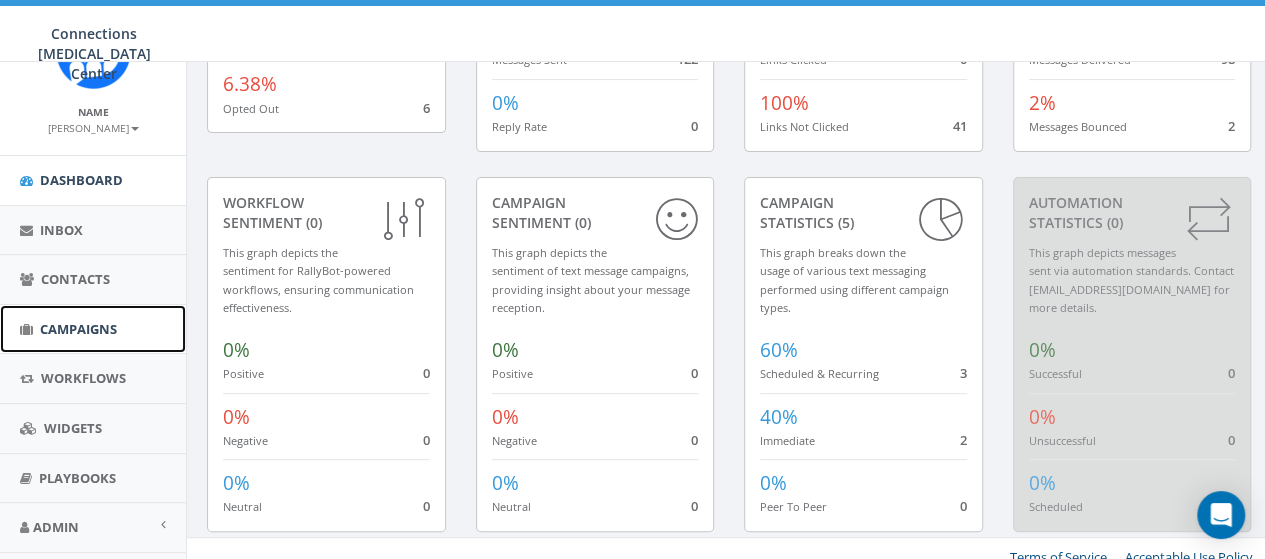 click on "Campaigns" at bounding box center [78, 329] 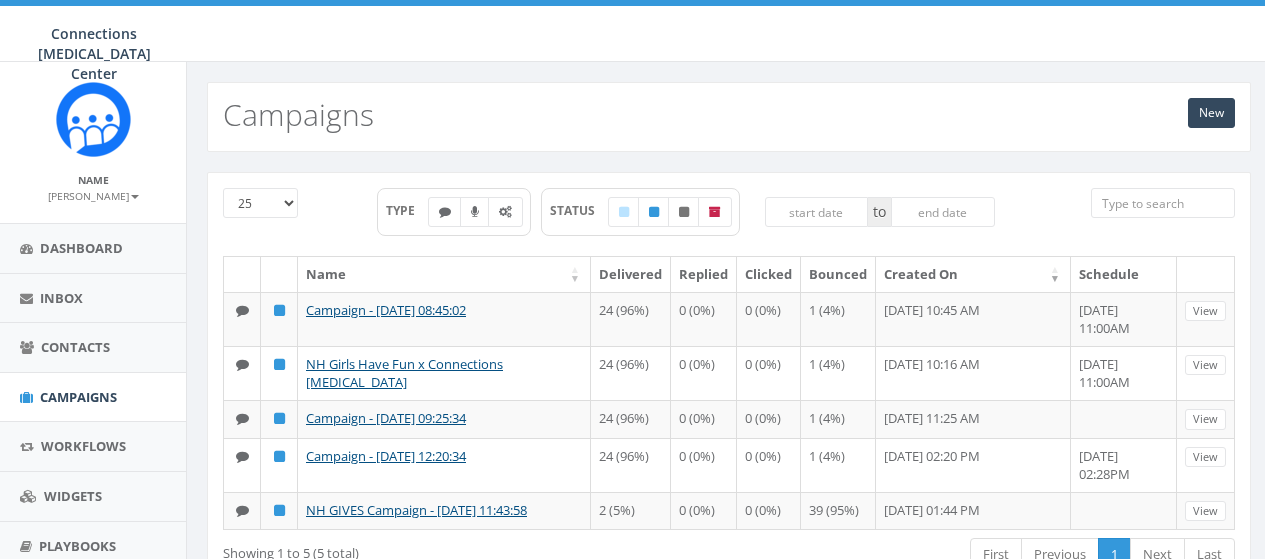scroll, scrollTop: 93, scrollLeft: 0, axis: vertical 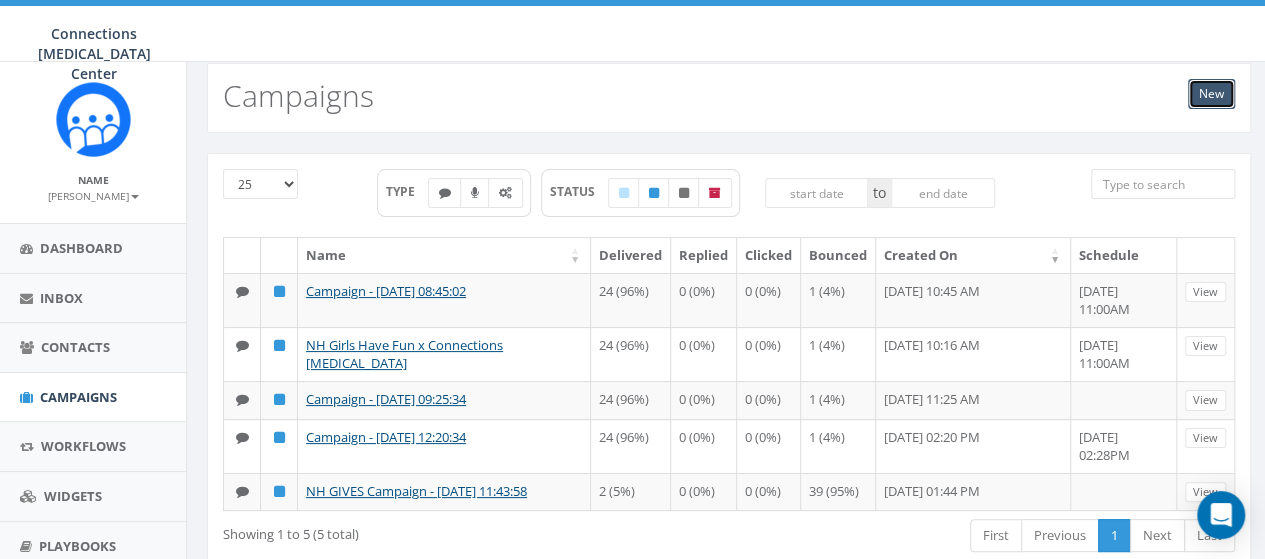 click on "New" at bounding box center [1211, 94] 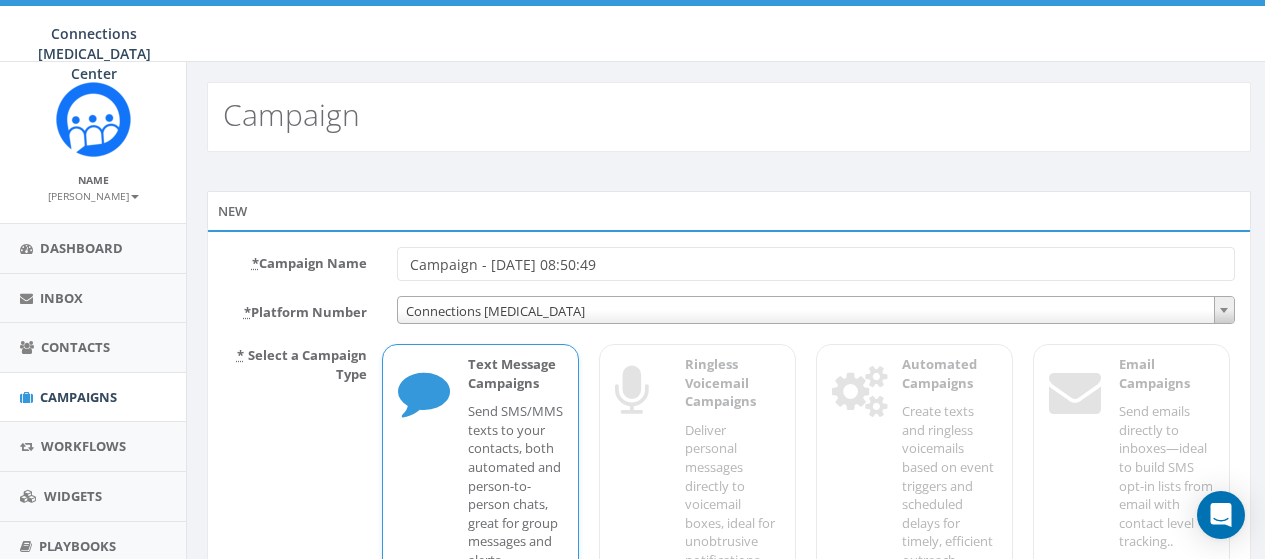 scroll, scrollTop: 0, scrollLeft: 0, axis: both 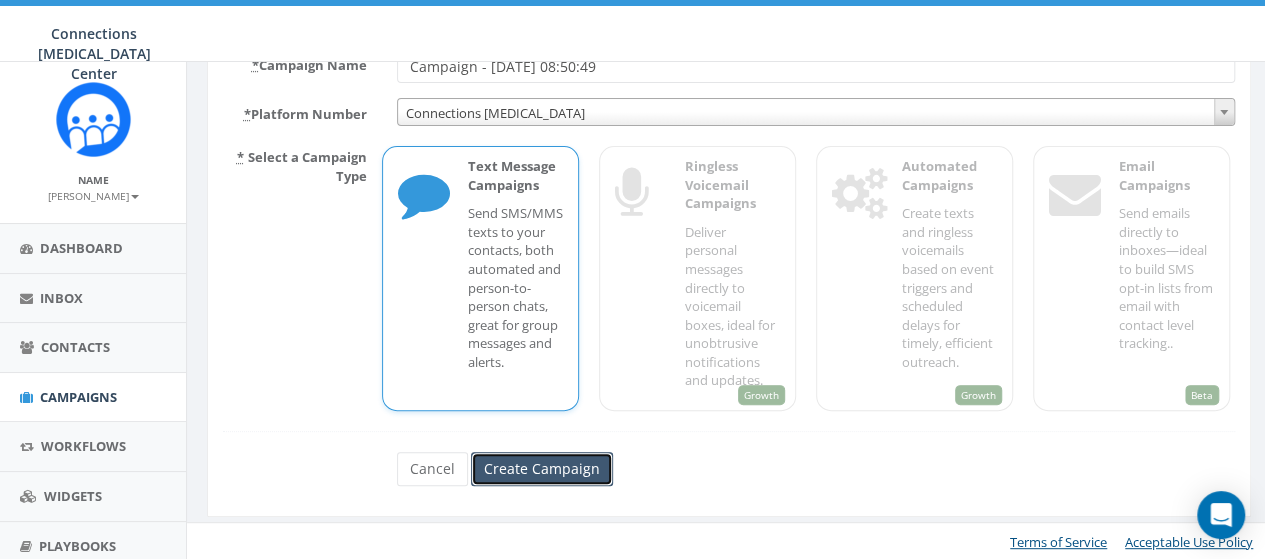 click on "Create Campaign" at bounding box center [542, 469] 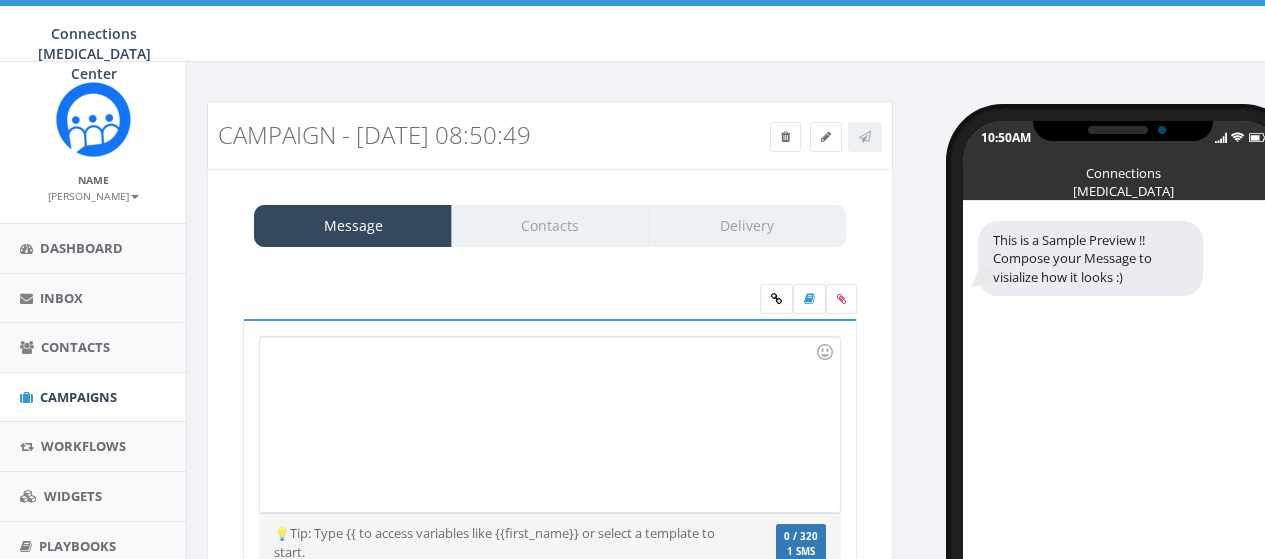 scroll, scrollTop: 0, scrollLeft: 0, axis: both 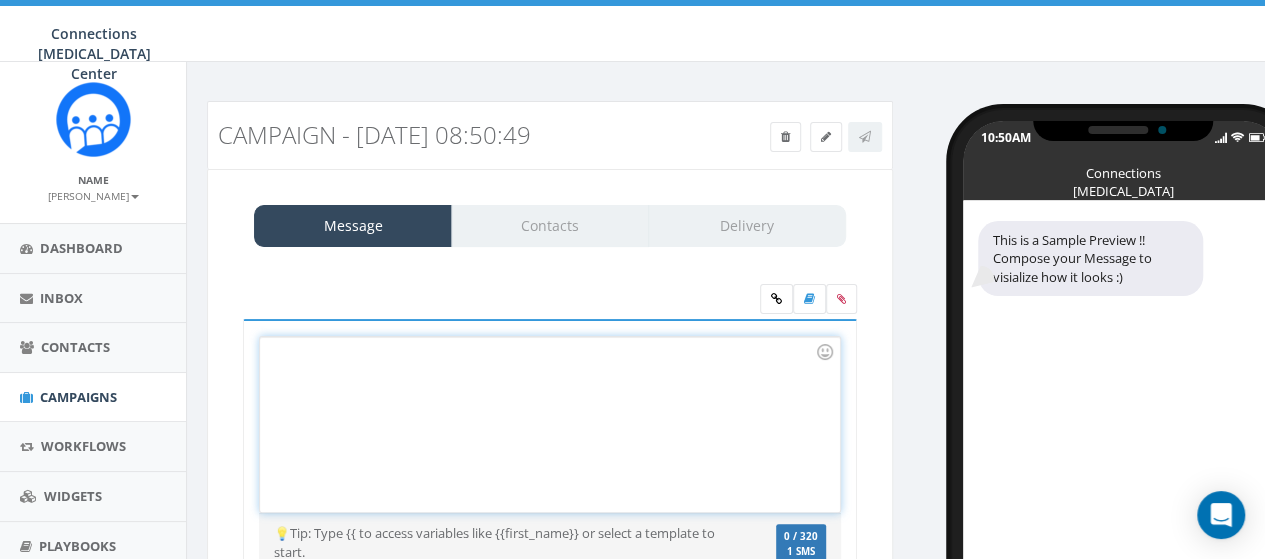 click at bounding box center (549, 424) 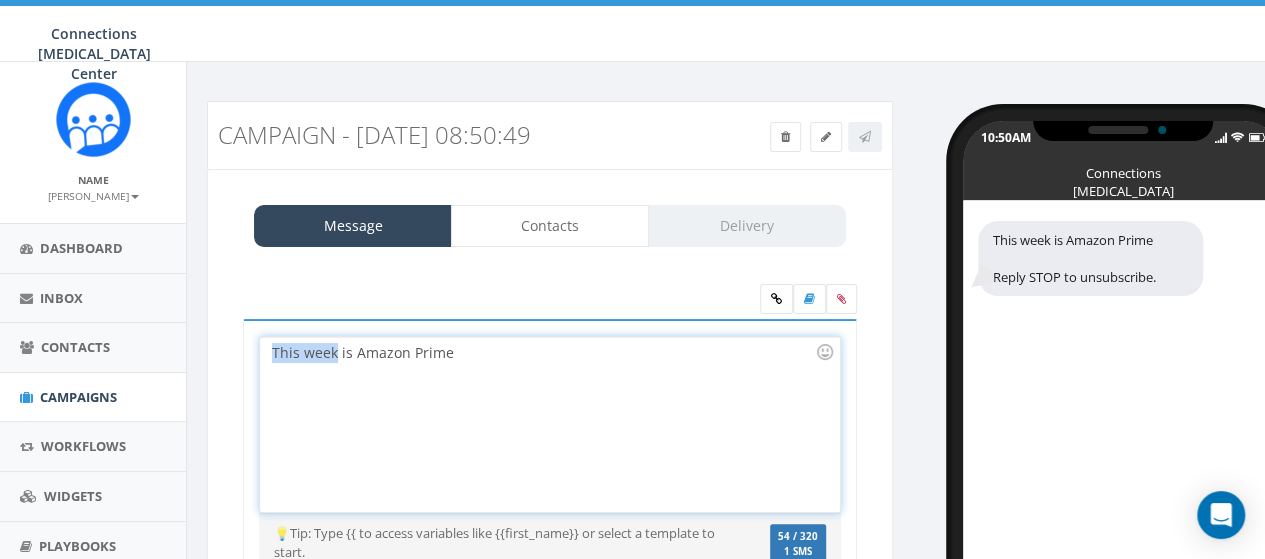 drag, startPoint x: 336, startPoint y: 355, endPoint x: 270, endPoint y: 353, distance: 66.0303 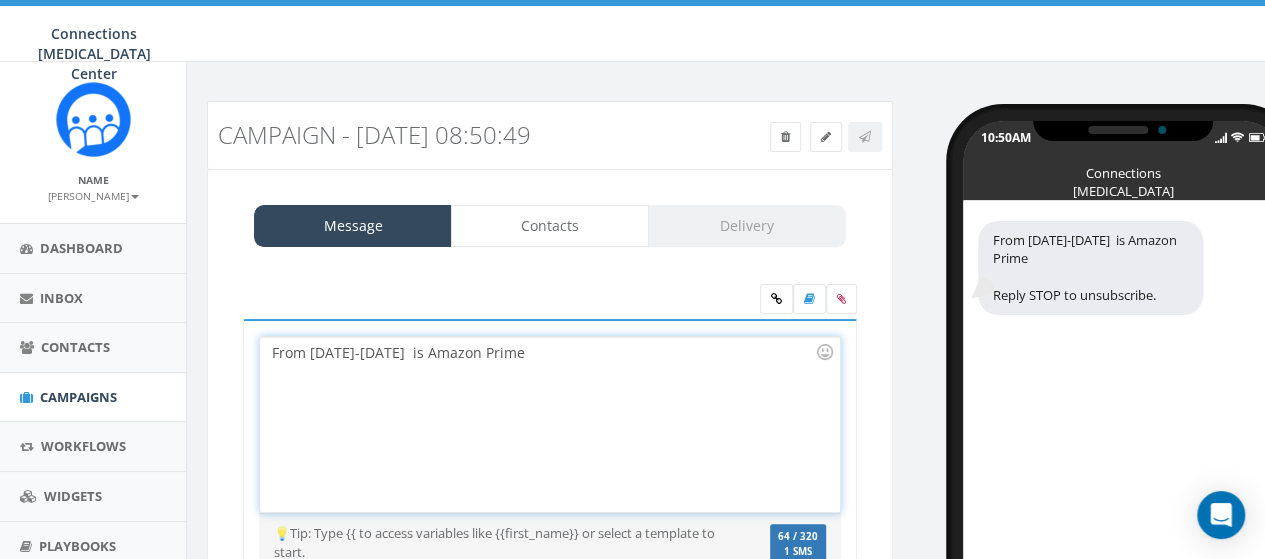 click on "From July 8th-11th  is Amazon Prime" at bounding box center (549, 424) 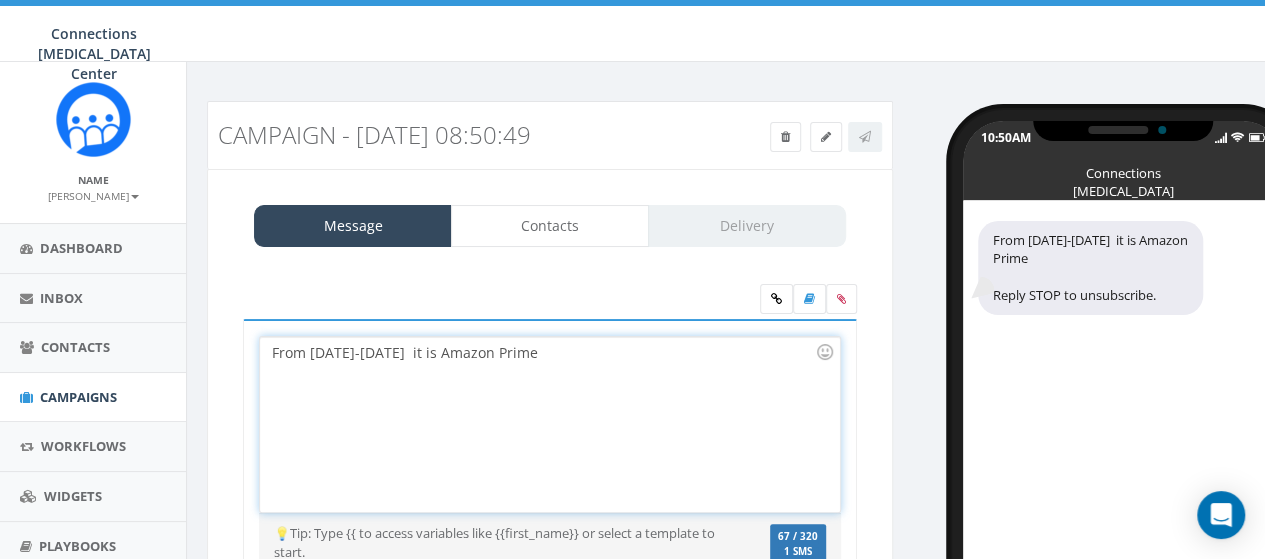 click on "From July 8th-11th  it is Amazon Prime" at bounding box center [549, 424] 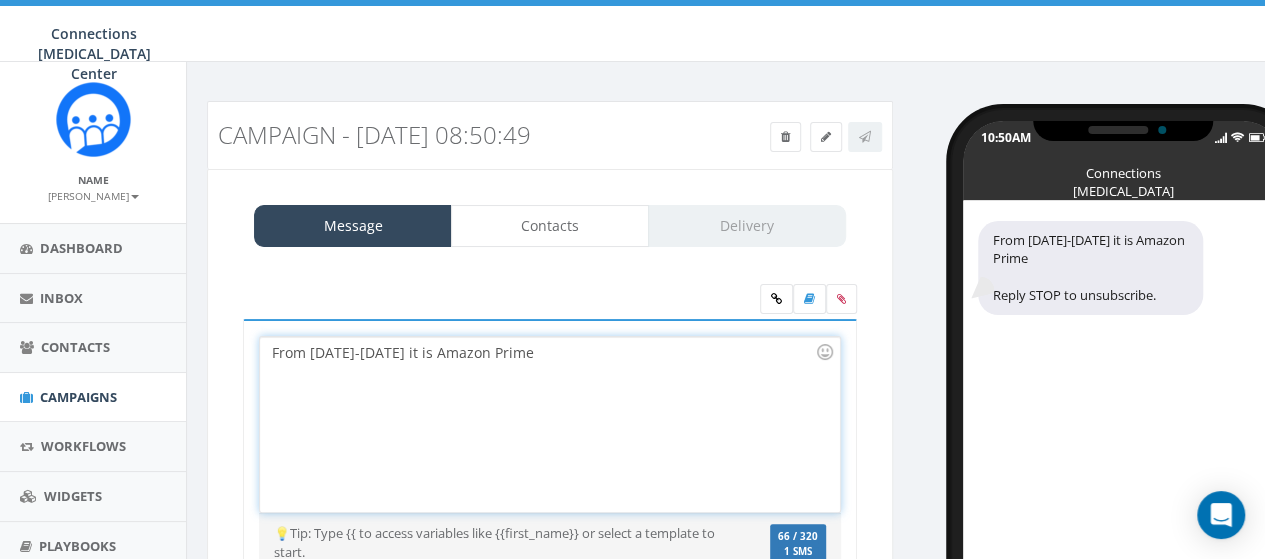 click on "From July 8th-11th it is Amazon Prime" at bounding box center (549, 424) 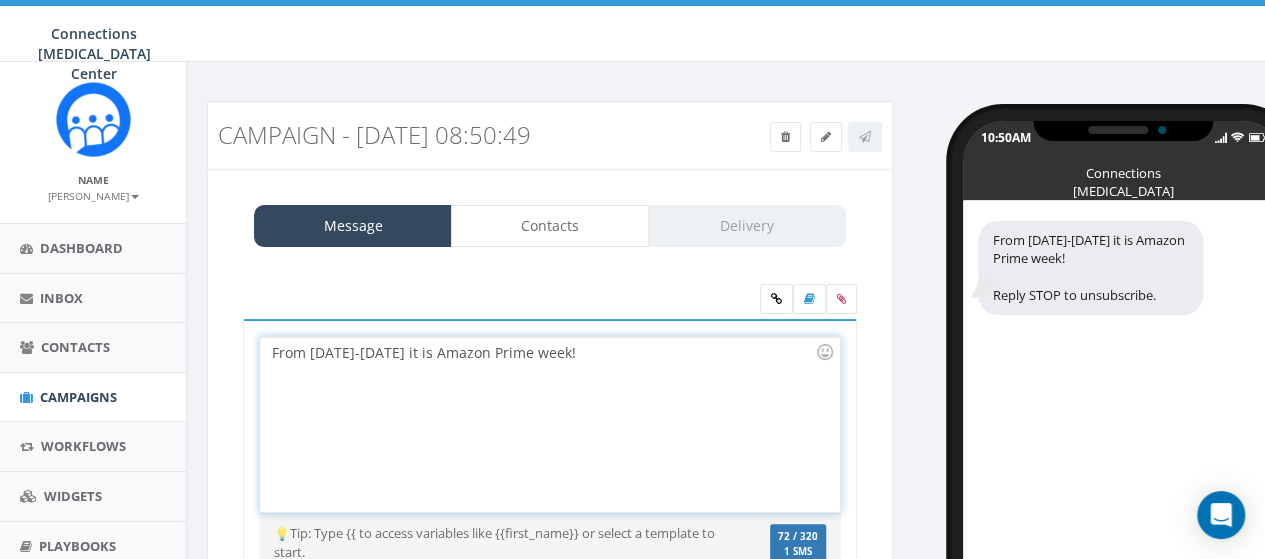click on "From July 8th-11th it is Amazon Prime week!" at bounding box center [549, 424] 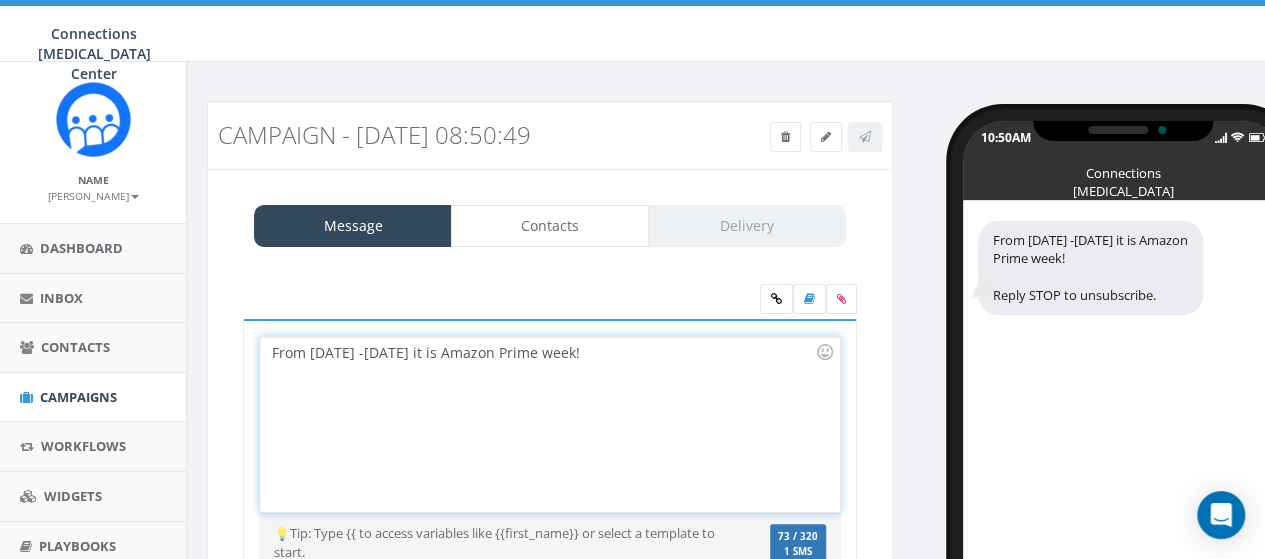 click on "From July 8th -11th it is Amazon Prime week!" at bounding box center [549, 424] 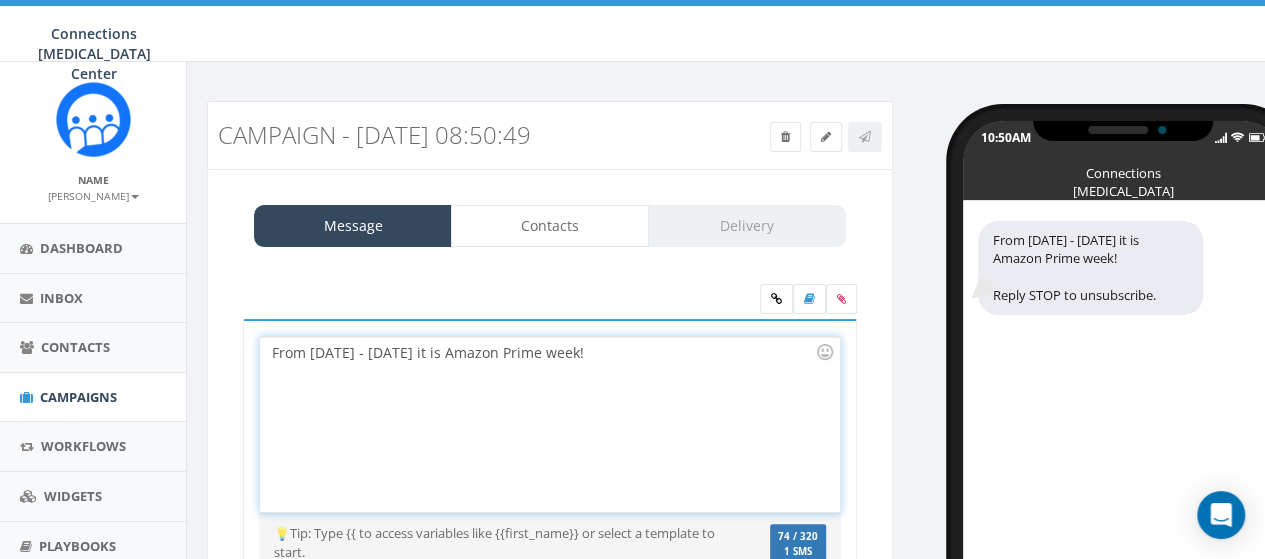 click on "From July 8th - 11th it is Amazon Prime week!" at bounding box center [549, 424] 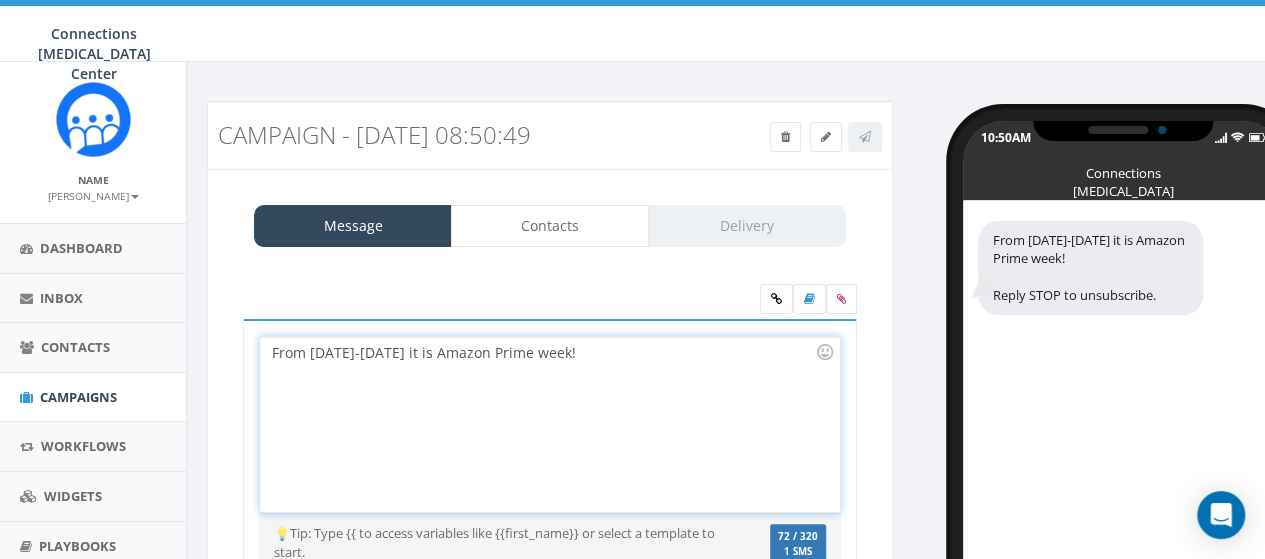 click on "From July 8th-11th it is Amazon Prime week!" at bounding box center [549, 424] 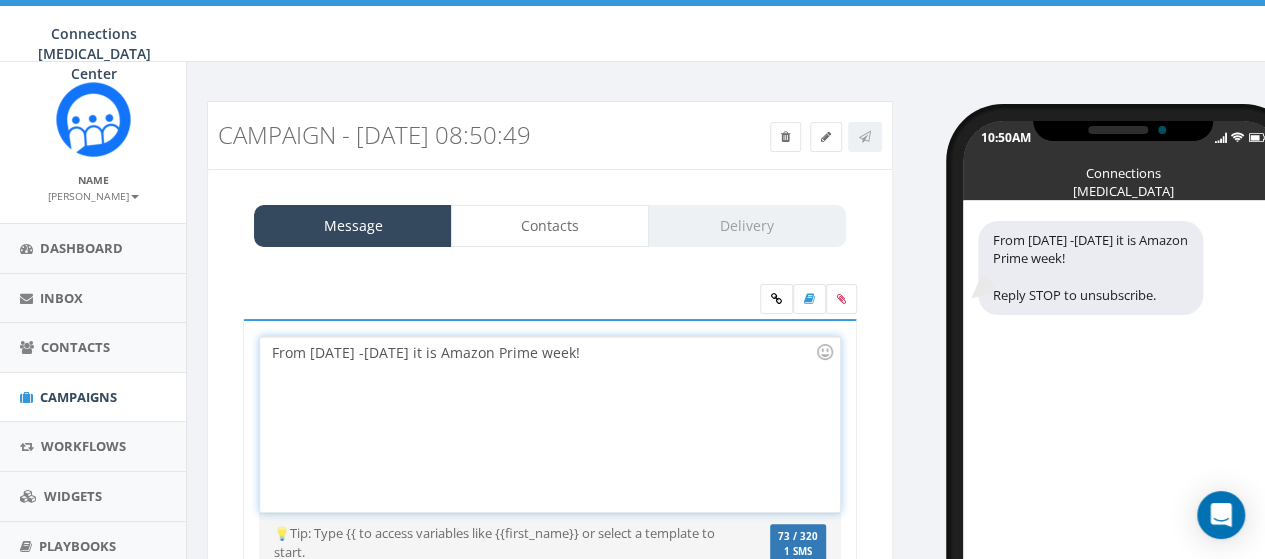 click on "From July 8th -11th it is Amazon Prime week!" at bounding box center (549, 424) 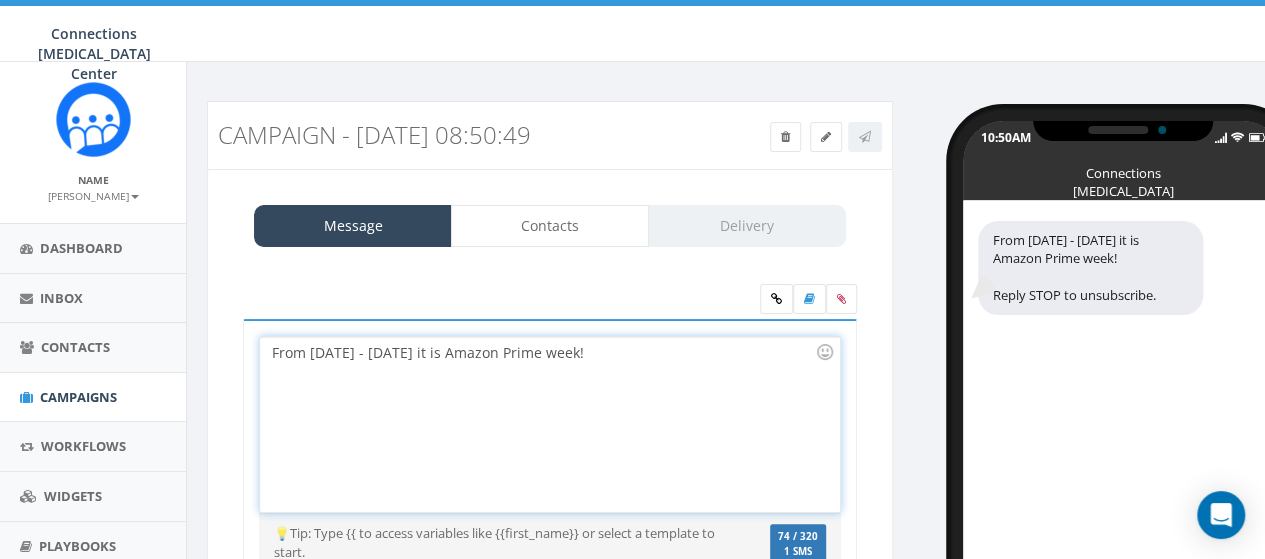click on "From July 8th - 11th it is Amazon Prime week!" at bounding box center (549, 424) 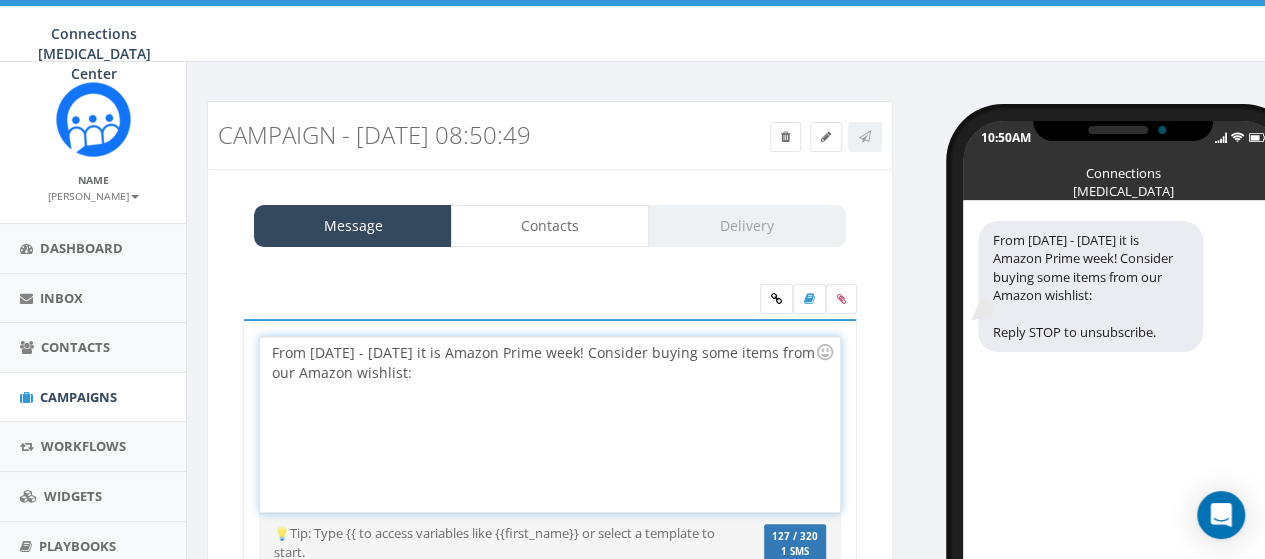 click on "From July 8th - 11th it is Amazon Prime week! Consider buying some items from our Amazon wishlist:" at bounding box center (549, 424) 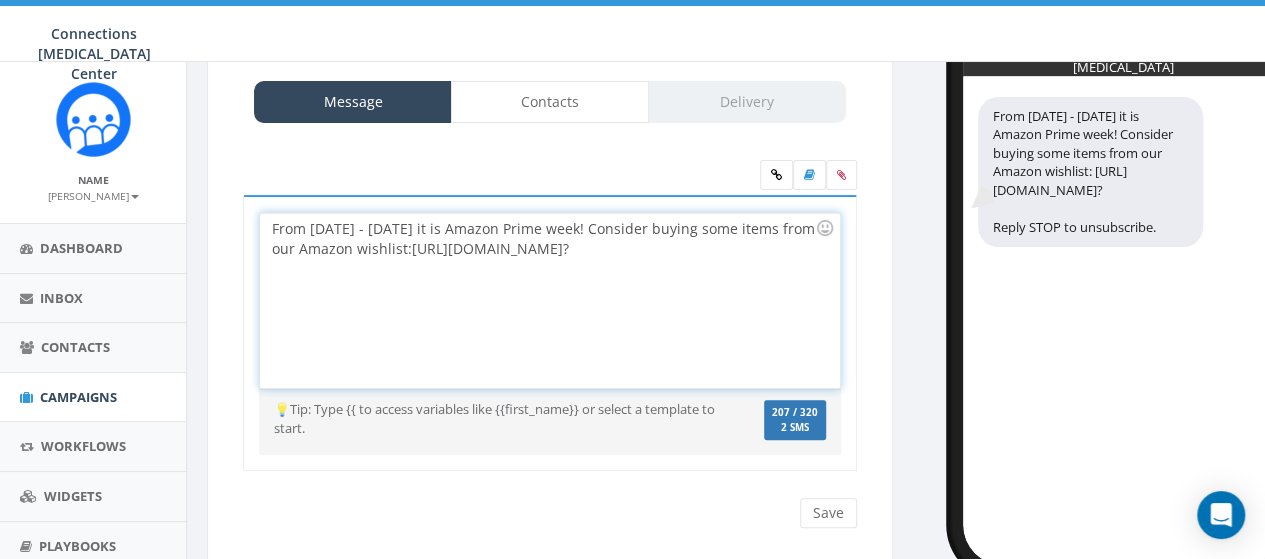 scroll, scrollTop: 114, scrollLeft: 0, axis: vertical 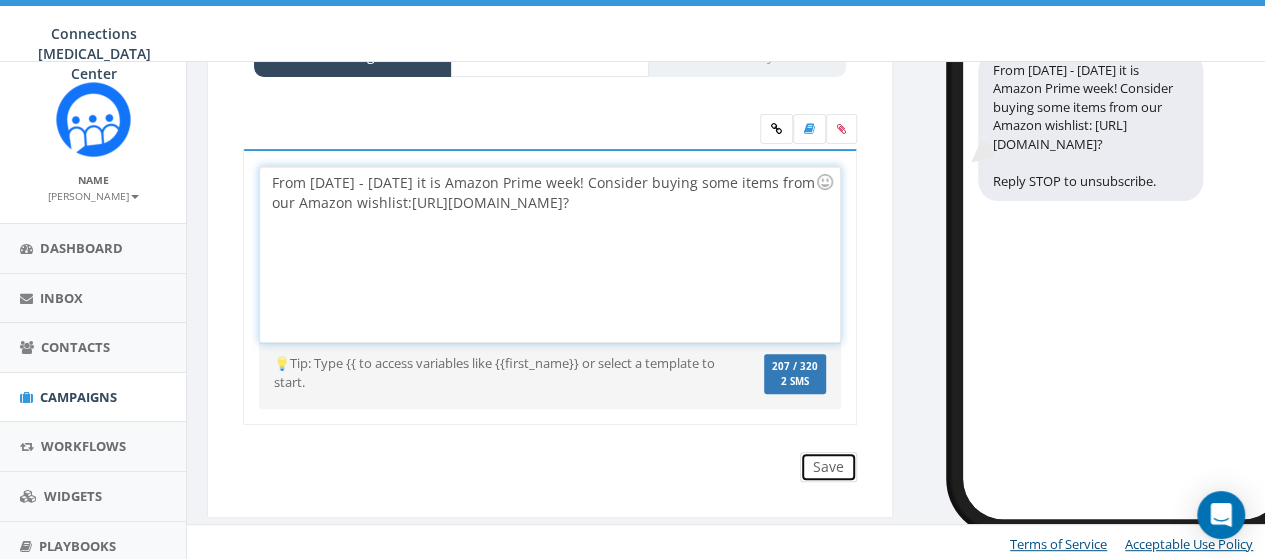 click on "Save" at bounding box center [828, 467] 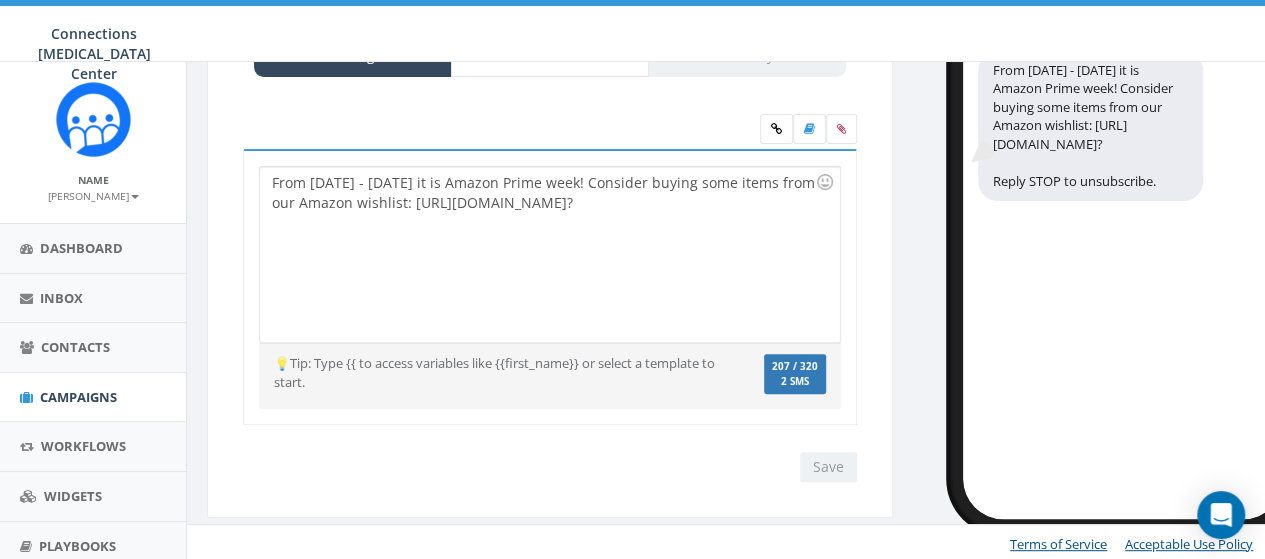 scroll, scrollTop: 58, scrollLeft: 0, axis: vertical 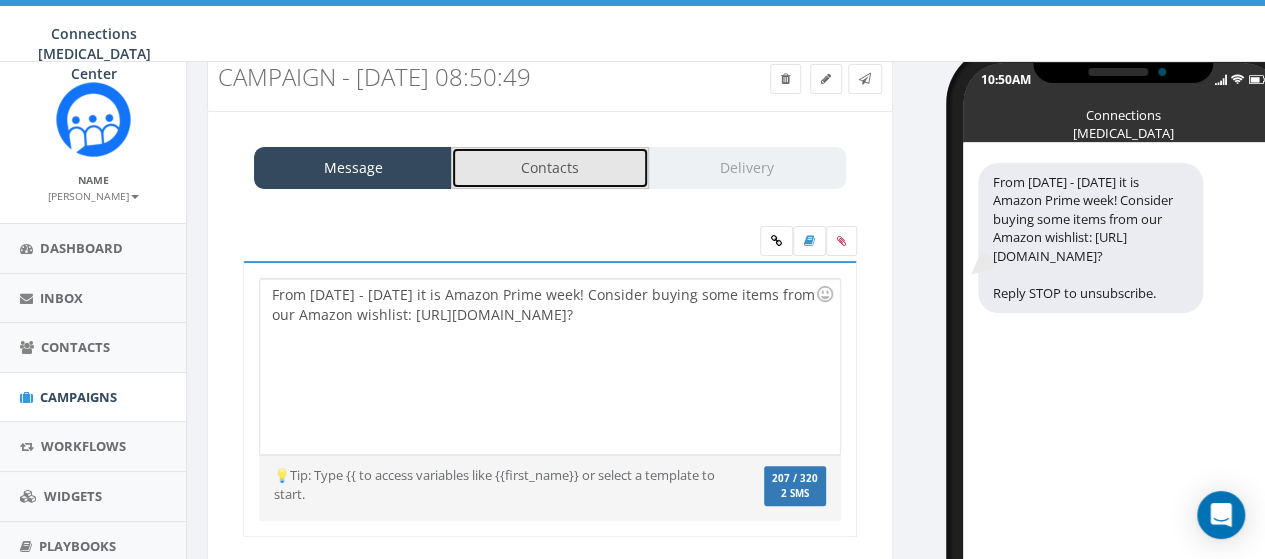 click on "Contacts" at bounding box center (550, 168) 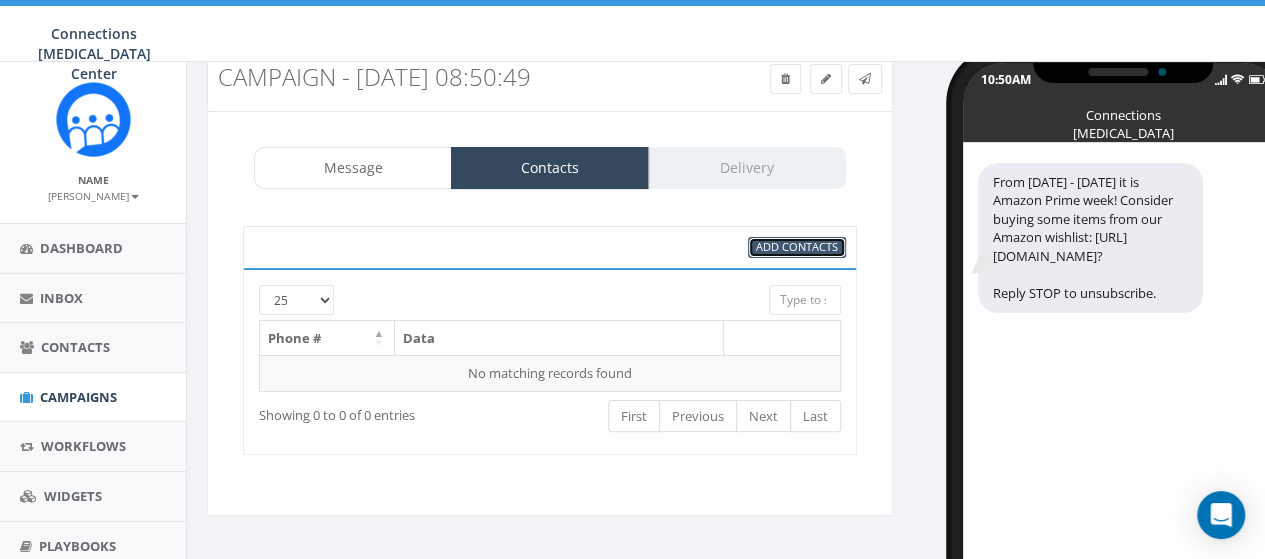 click on "Add Contacts" at bounding box center (797, 246) 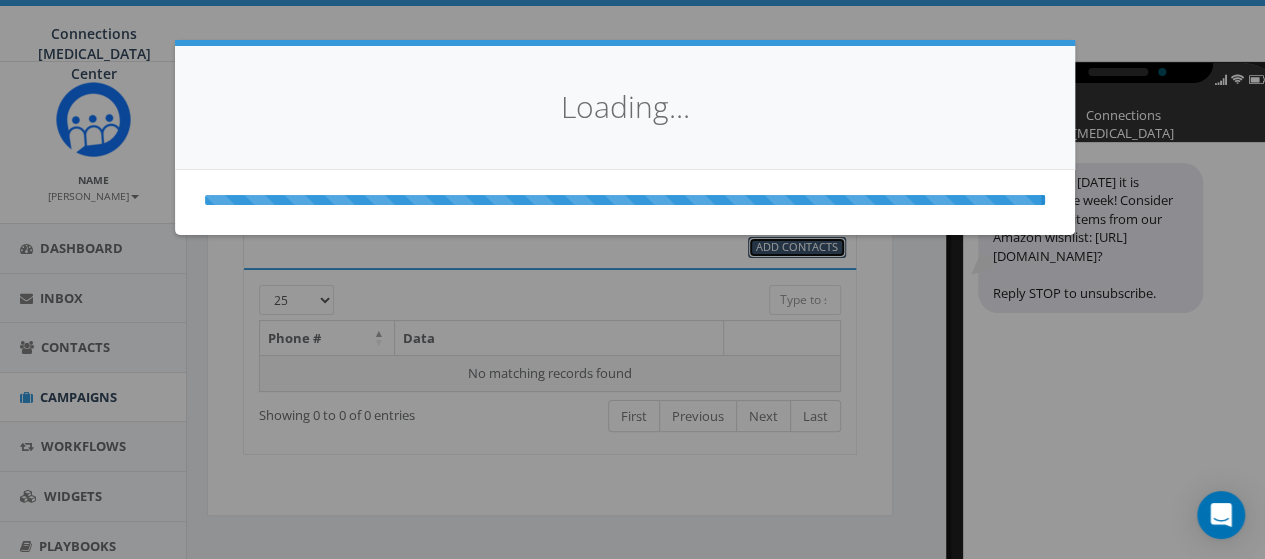 select 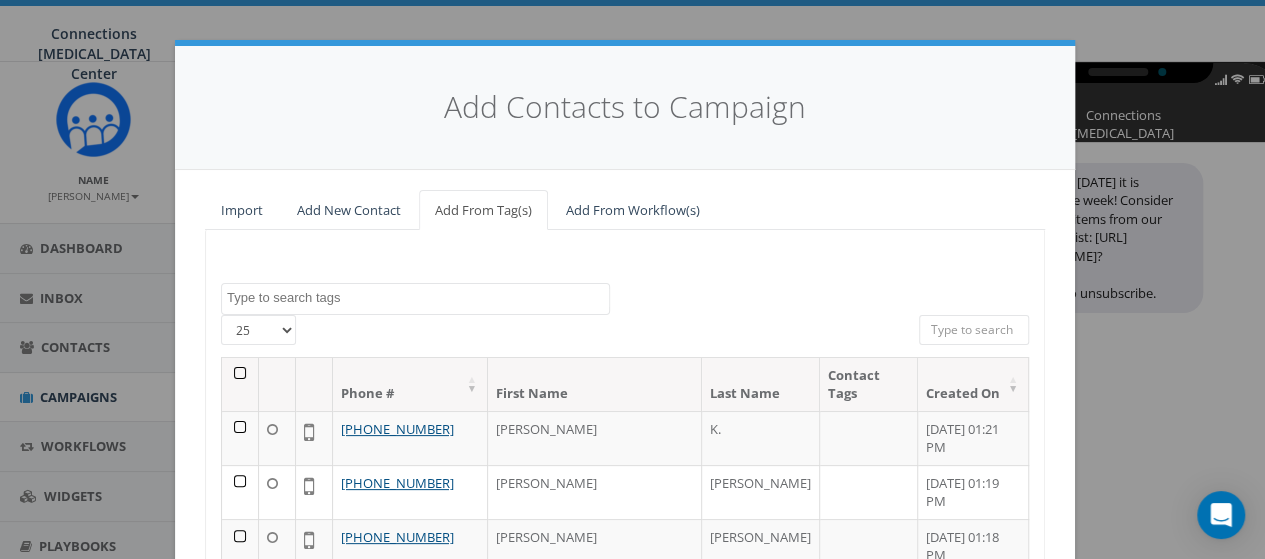scroll, scrollTop: 165, scrollLeft: 0, axis: vertical 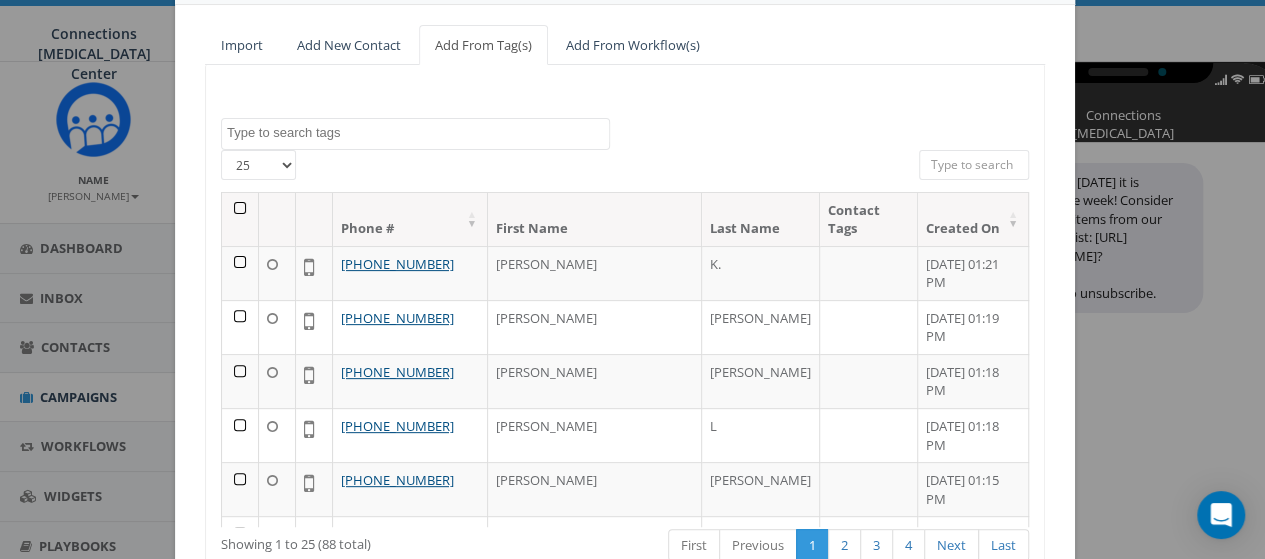 click on "25 50 100" at bounding box center (258, 165) 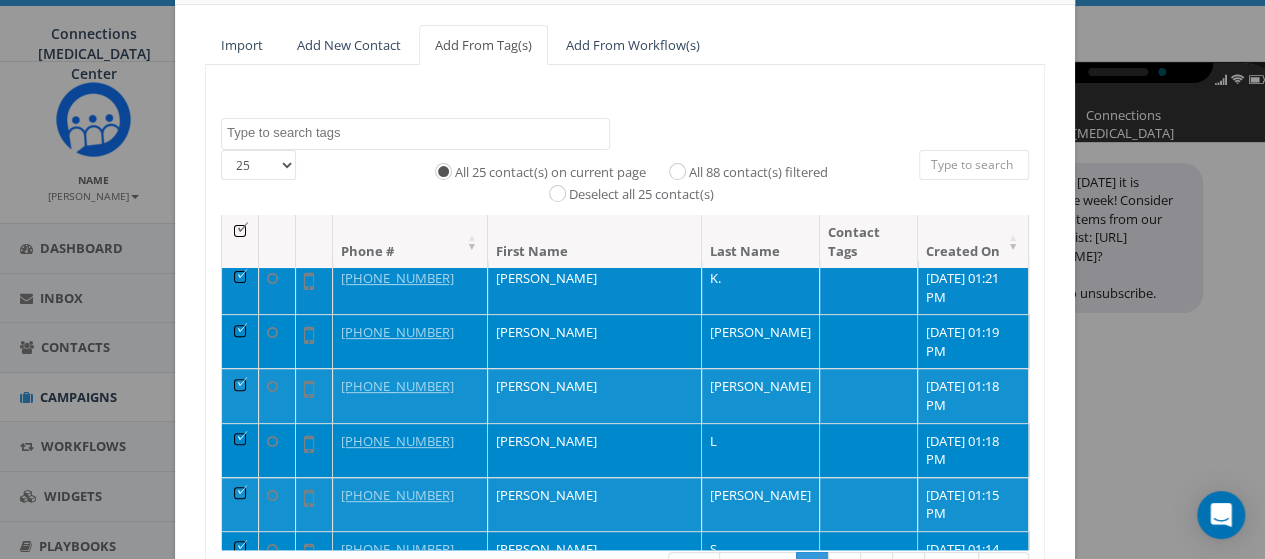 scroll, scrollTop: 0, scrollLeft: 0, axis: both 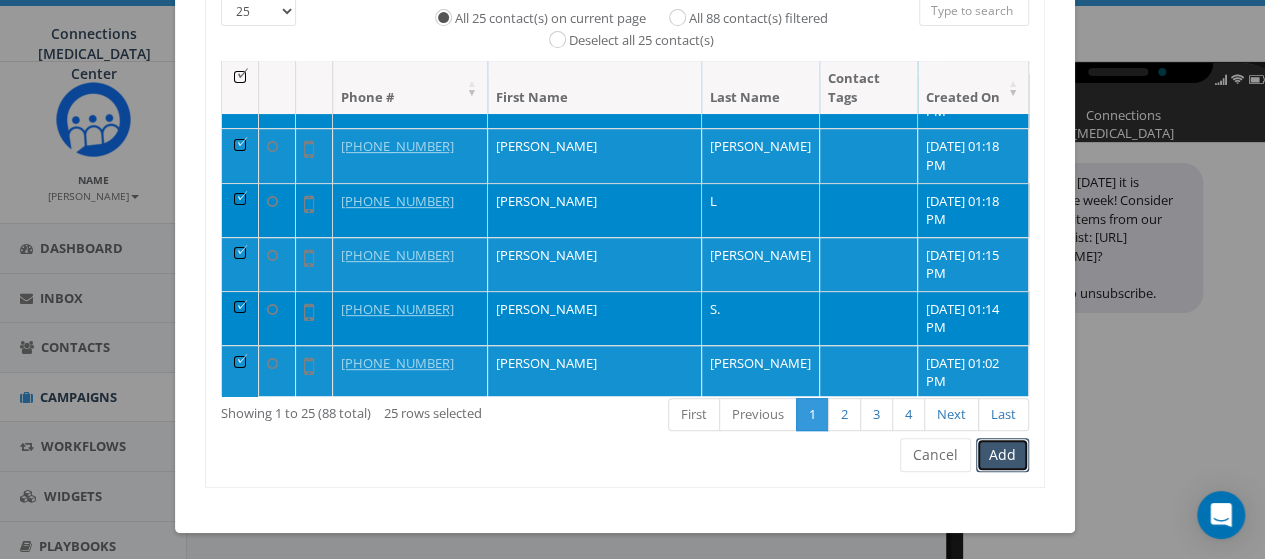click on "Add" at bounding box center [1002, 455] 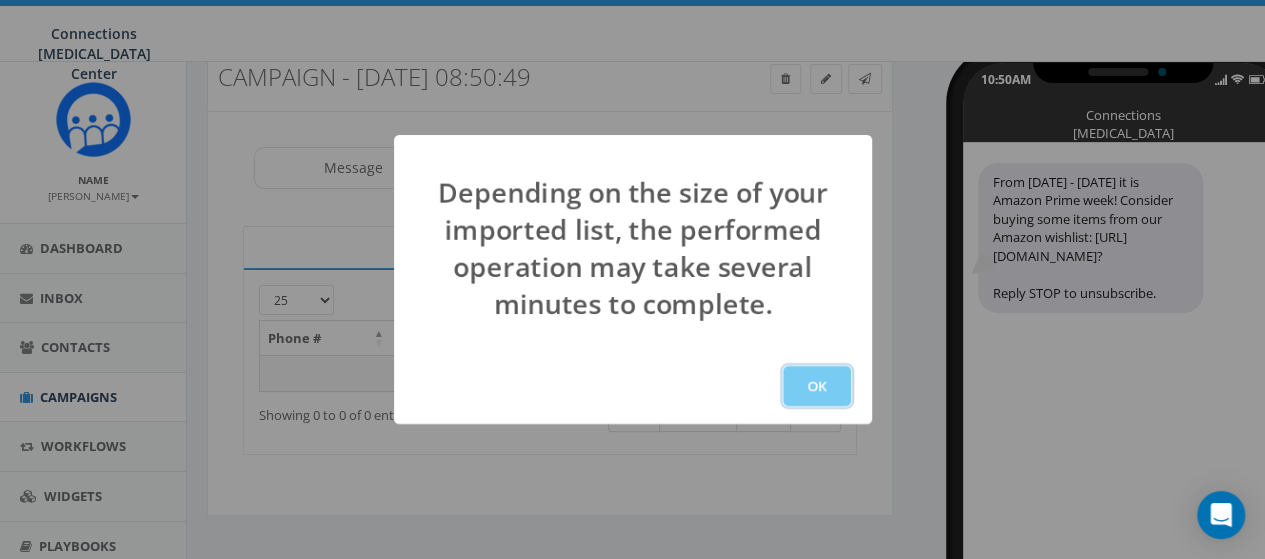 click on "OK" at bounding box center (817, 386) 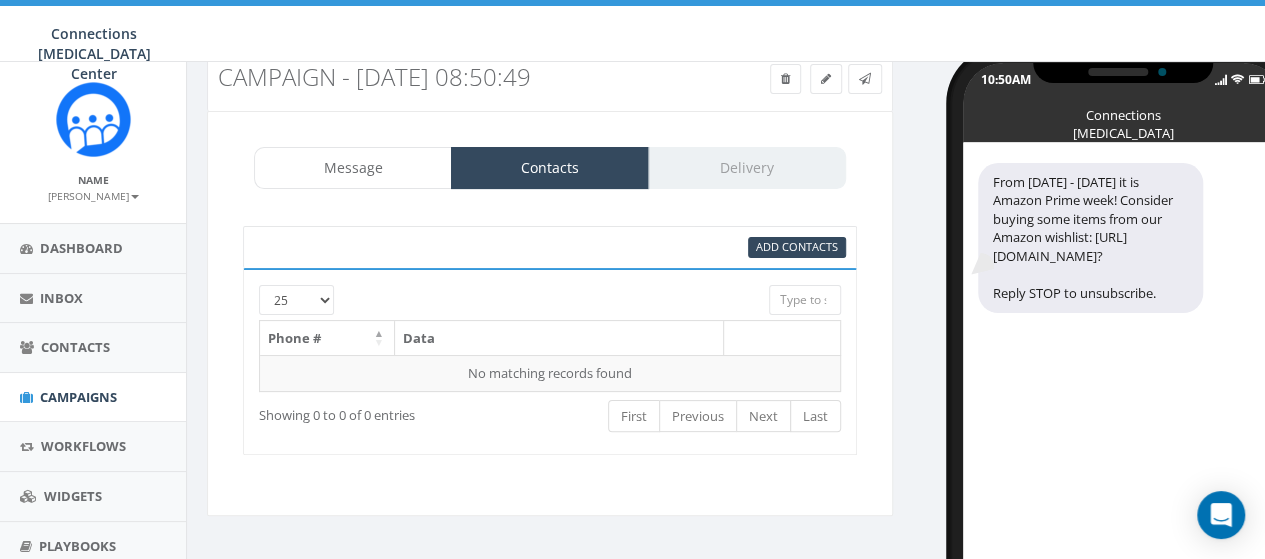scroll, scrollTop: 163, scrollLeft: 0, axis: vertical 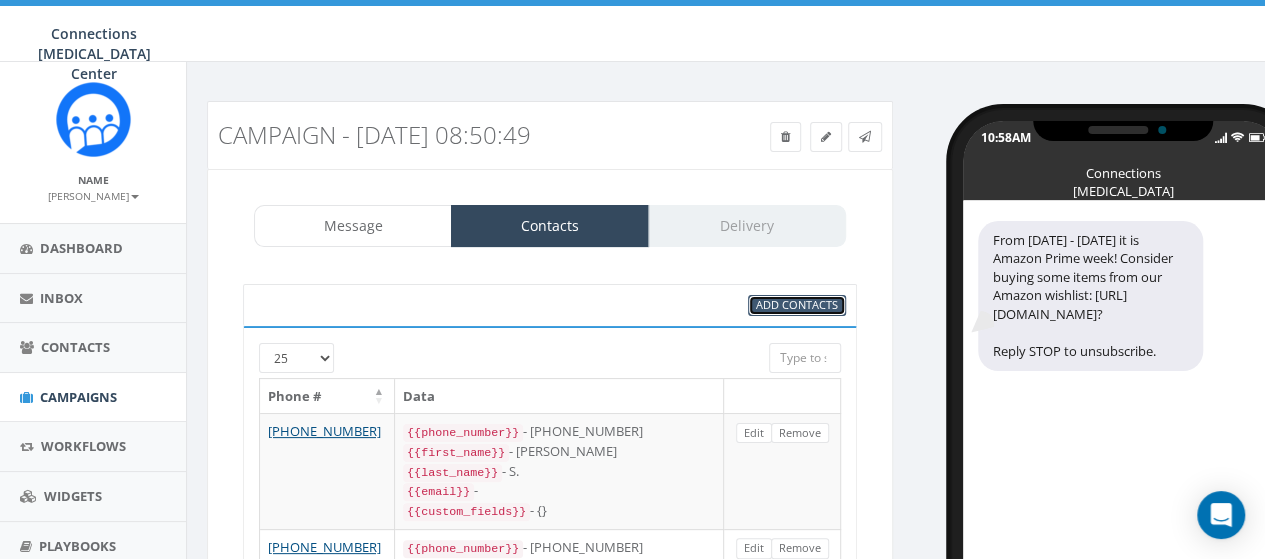 click on "Add Contacts" at bounding box center [797, 304] 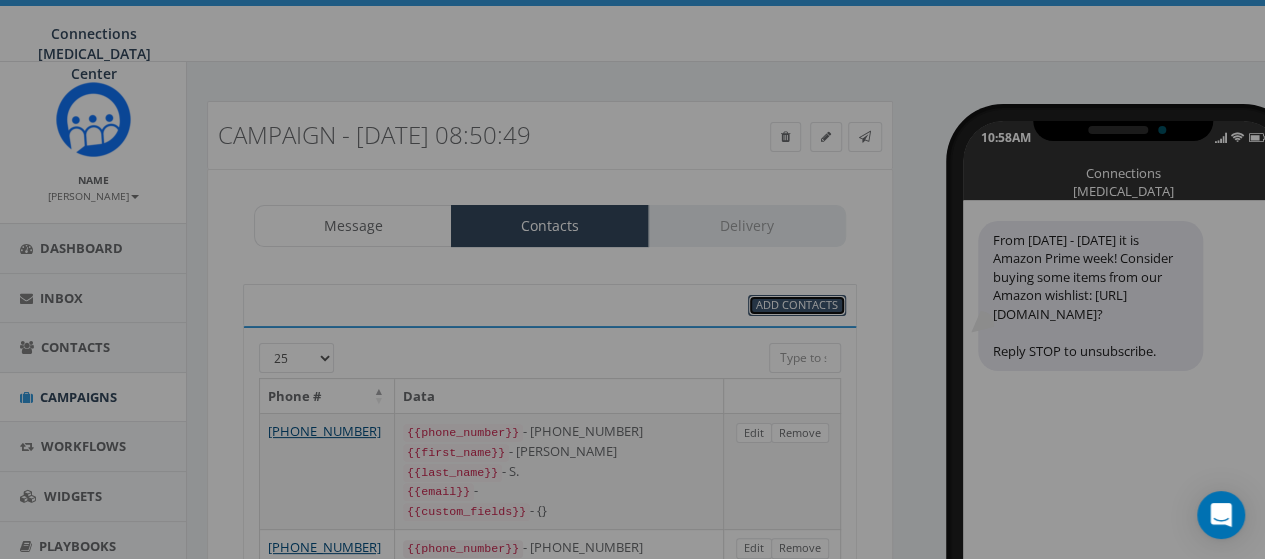 select 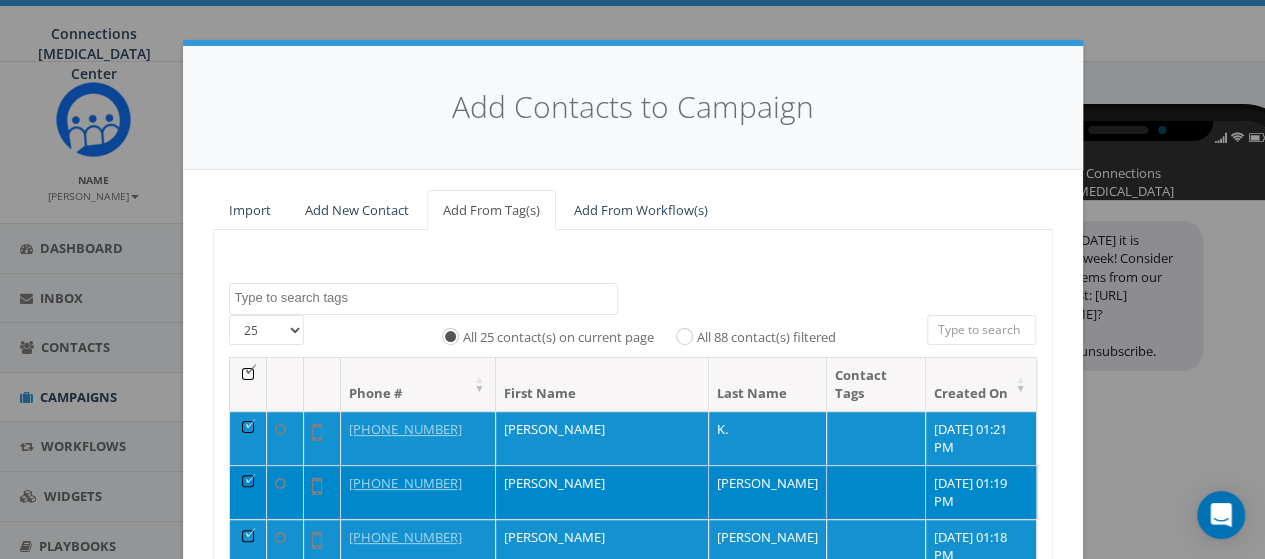 scroll, scrollTop: 296, scrollLeft: 0, axis: vertical 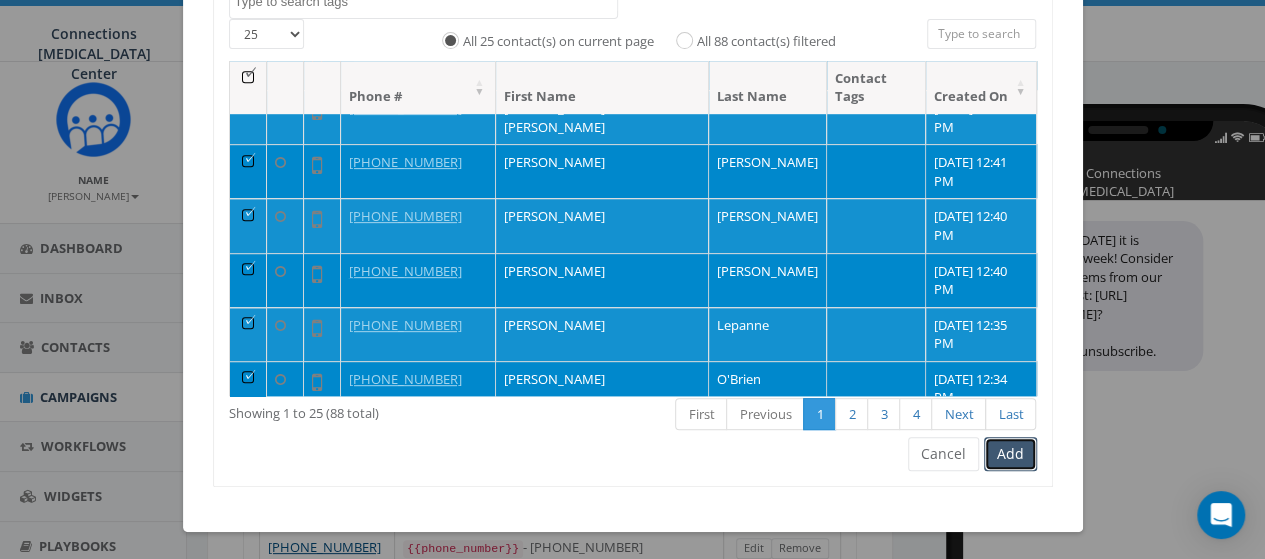 click on "Add" at bounding box center (1010, 454) 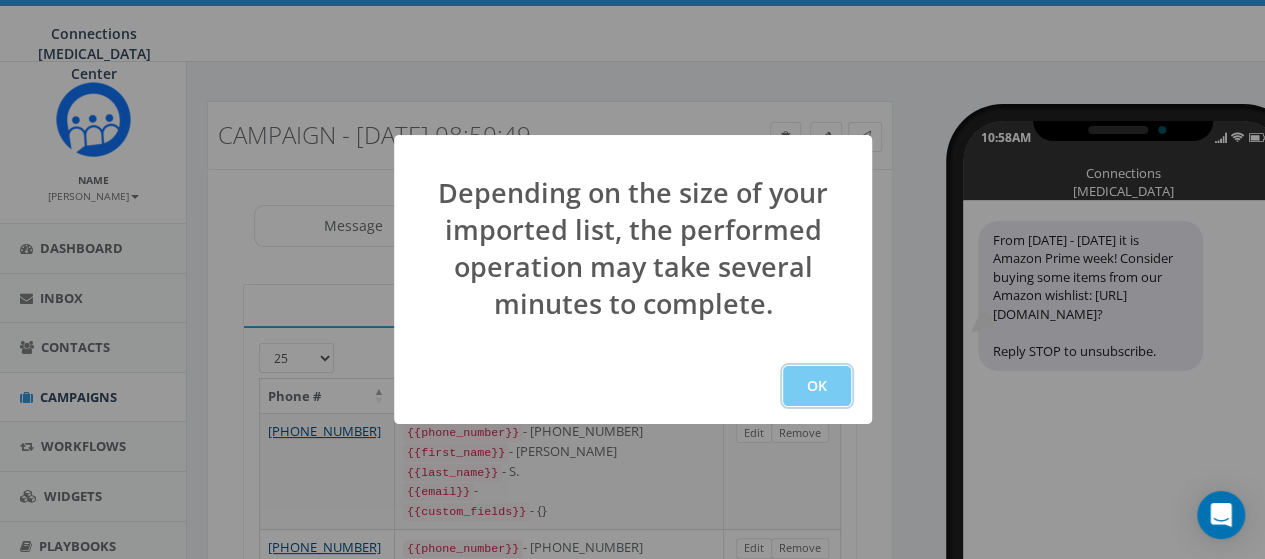 click on "OK" at bounding box center (817, 386) 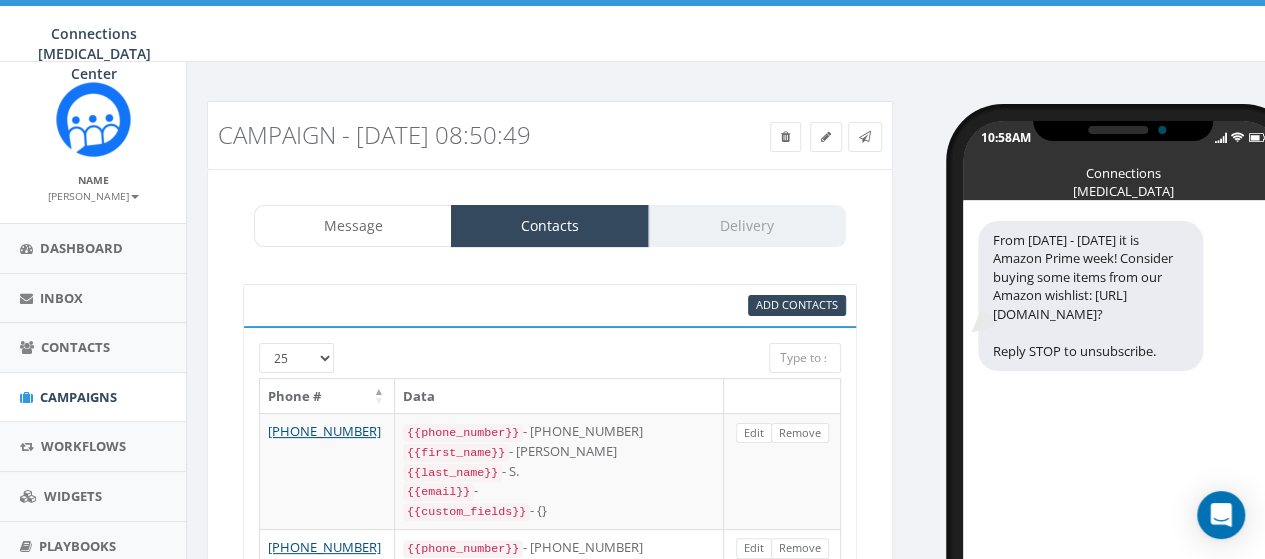 scroll, scrollTop: 262, scrollLeft: 0, axis: vertical 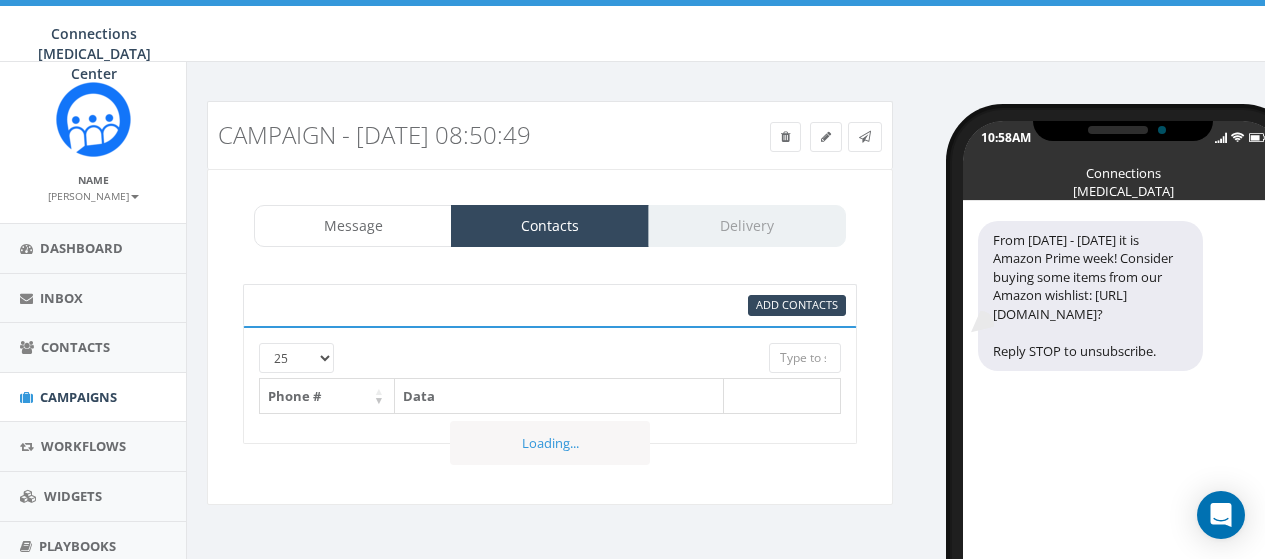 select 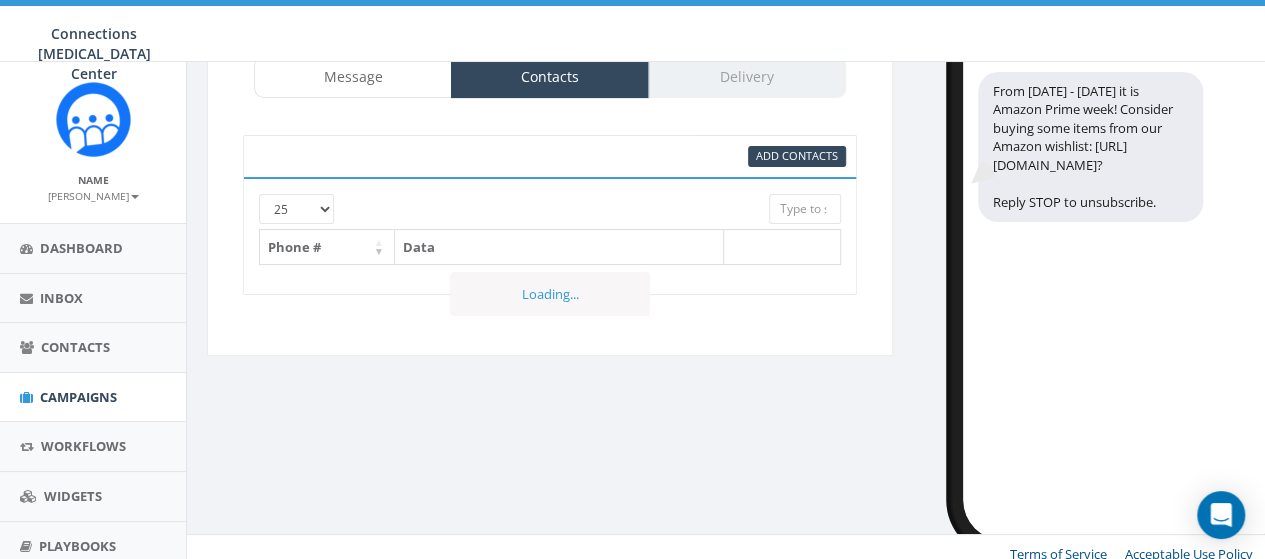 scroll, scrollTop: 0, scrollLeft: 0, axis: both 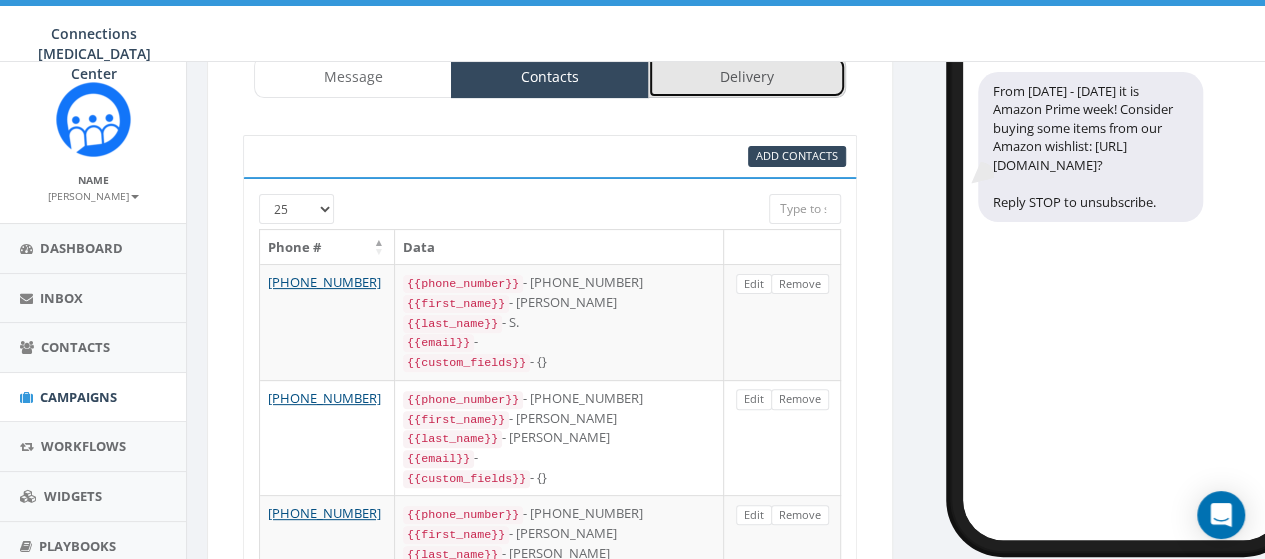 click on "Delivery" at bounding box center [747, 77] 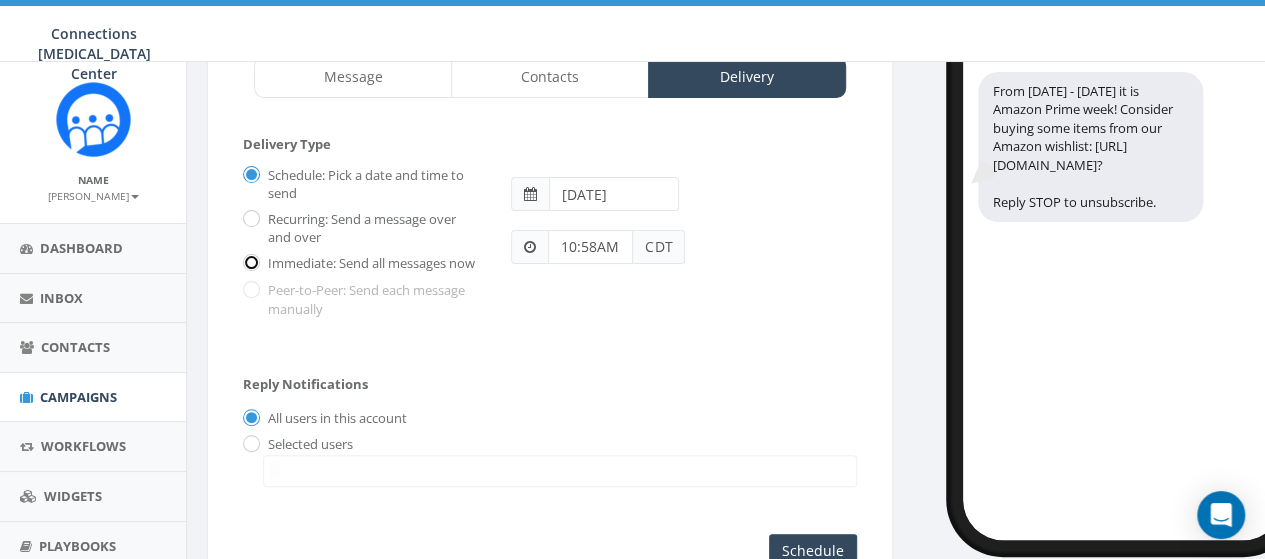 click on "Immediate: Send all messages now" at bounding box center [249, 264] 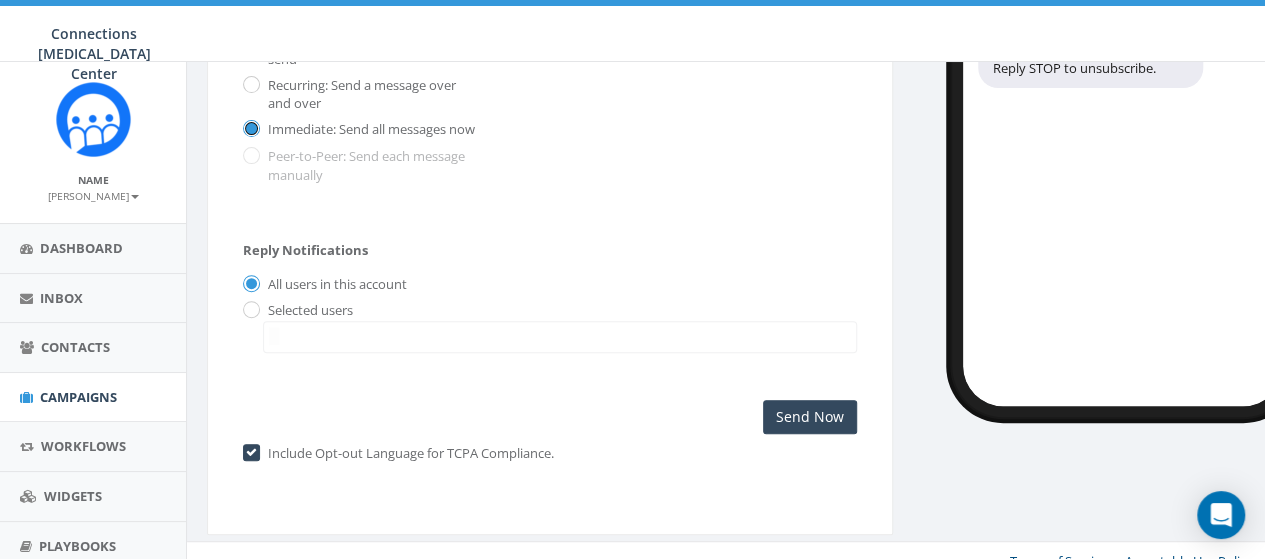 scroll, scrollTop: 302, scrollLeft: 0, axis: vertical 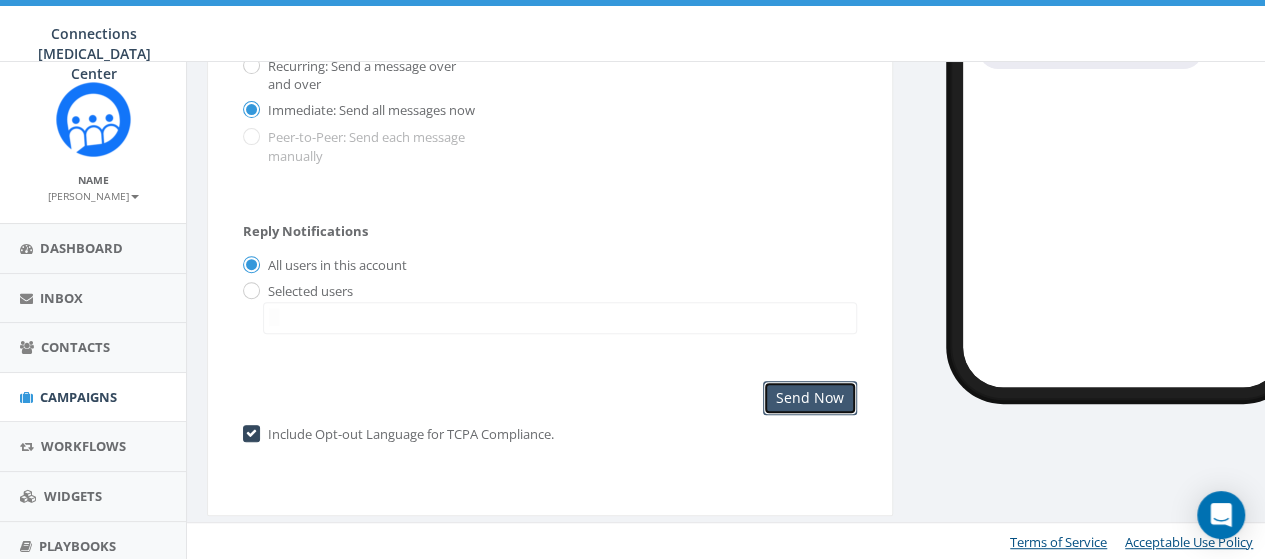 click on "Send Now" at bounding box center (810, 398) 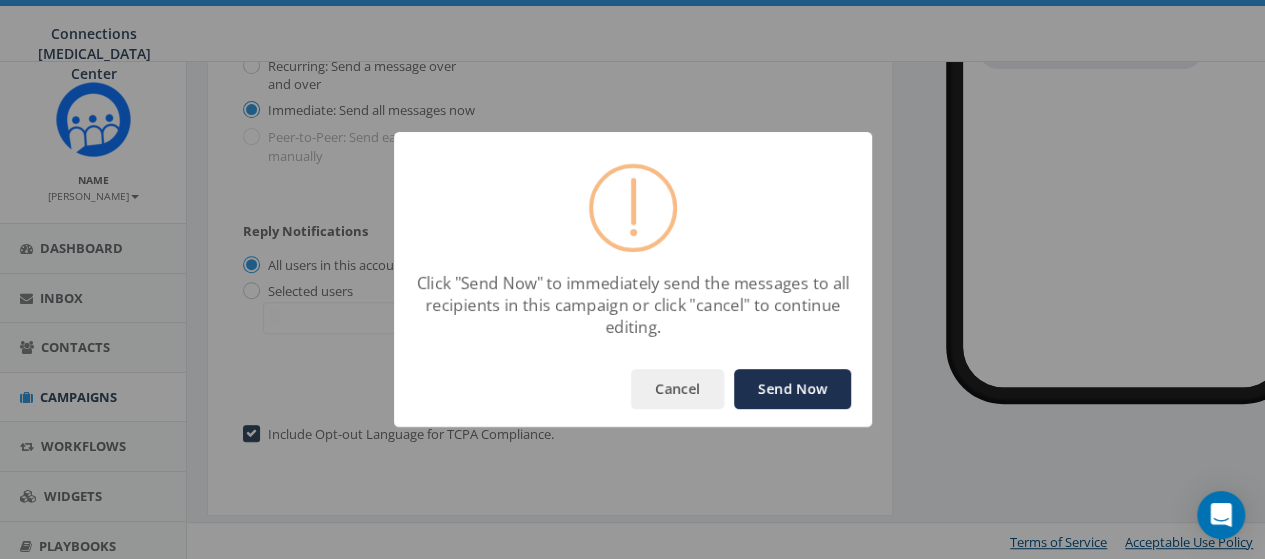 click on "Send Now" at bounding box center [792, 389] 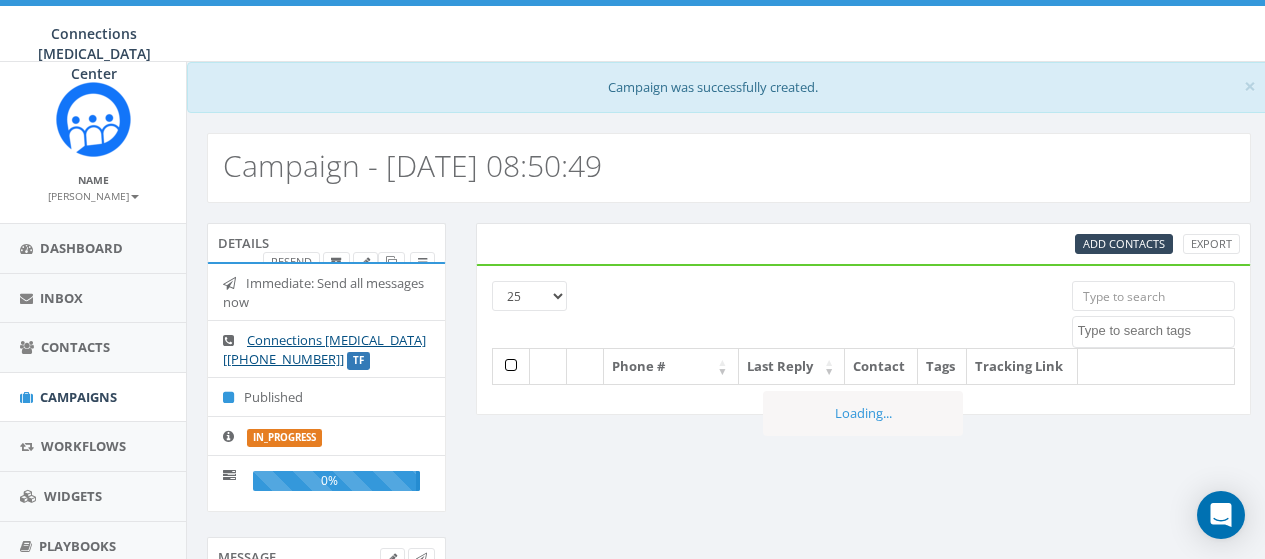 select 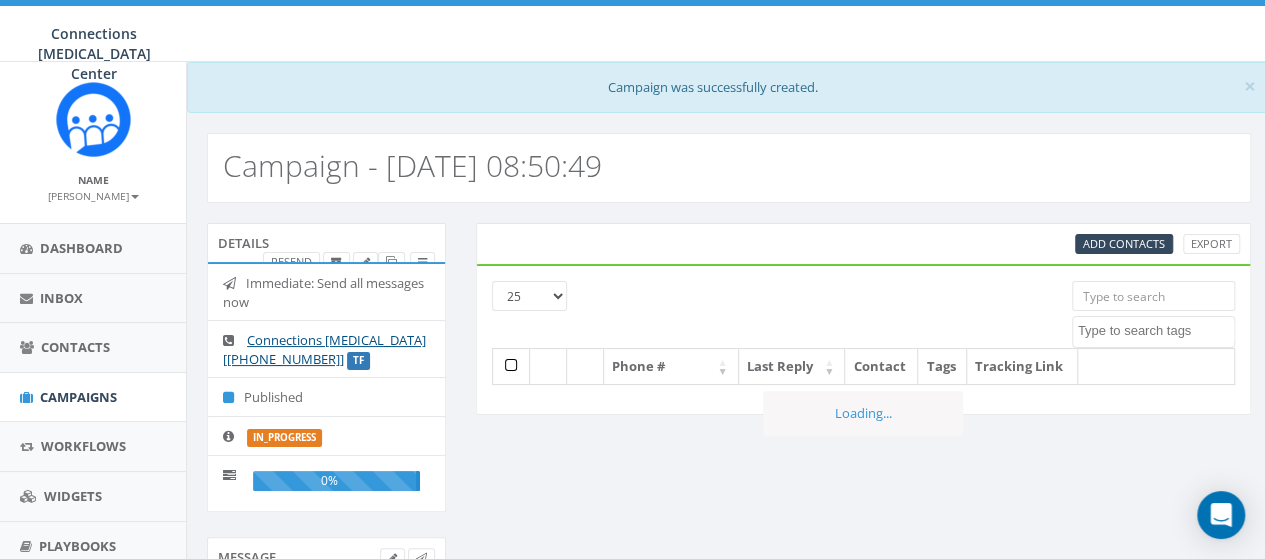 scroll, scrollTop: 0, scrollLeft: 0, axis: both 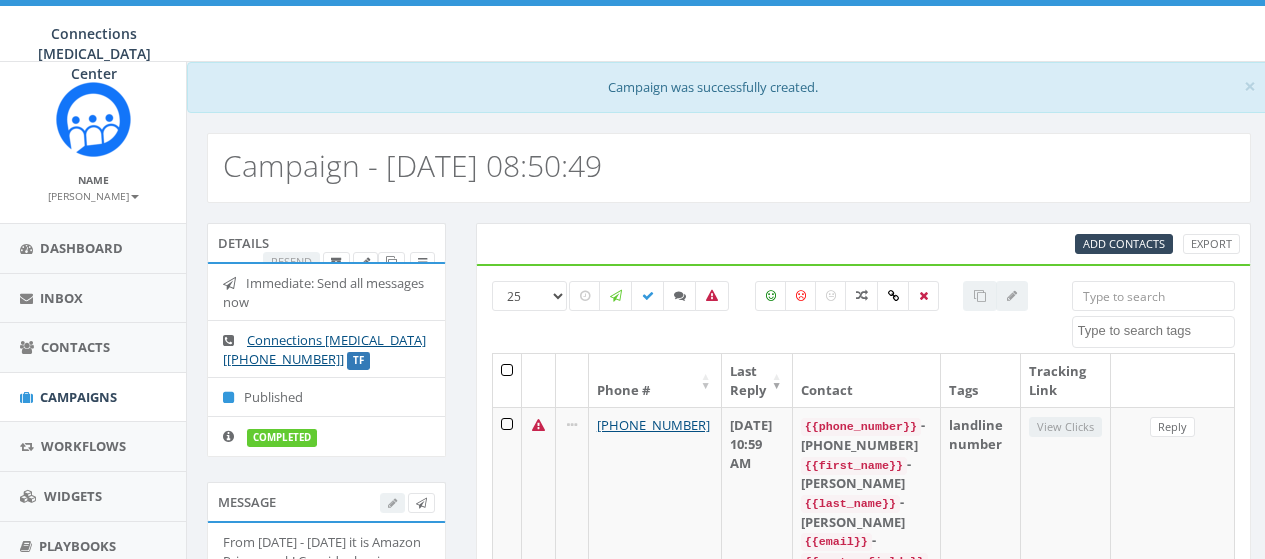 select 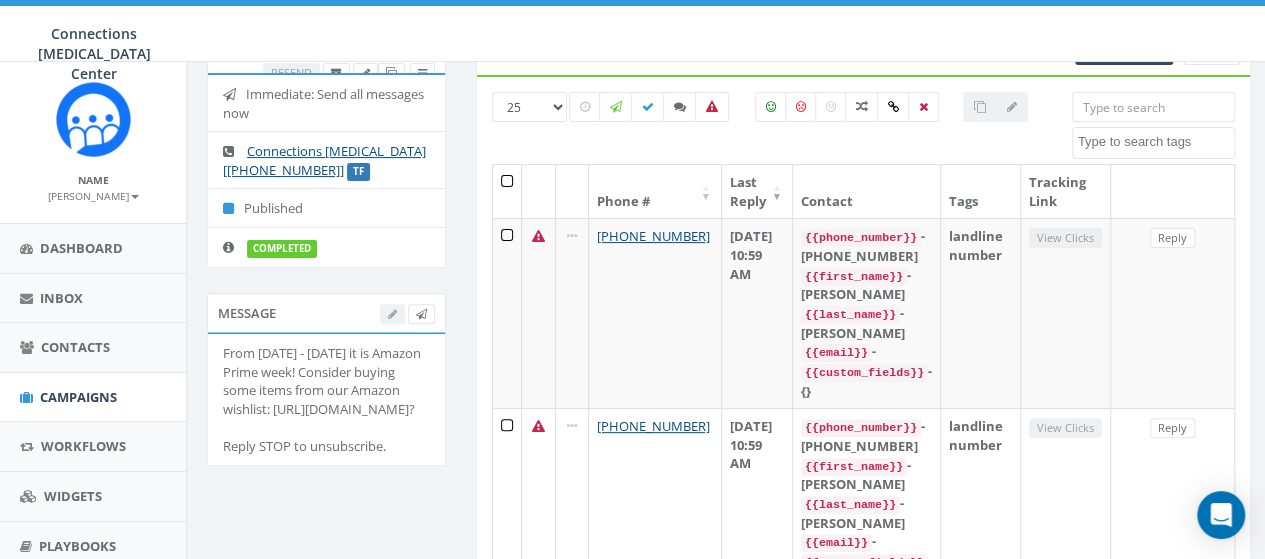 scroll, scrollTop: 0, scrollLeft: 0, axis: both 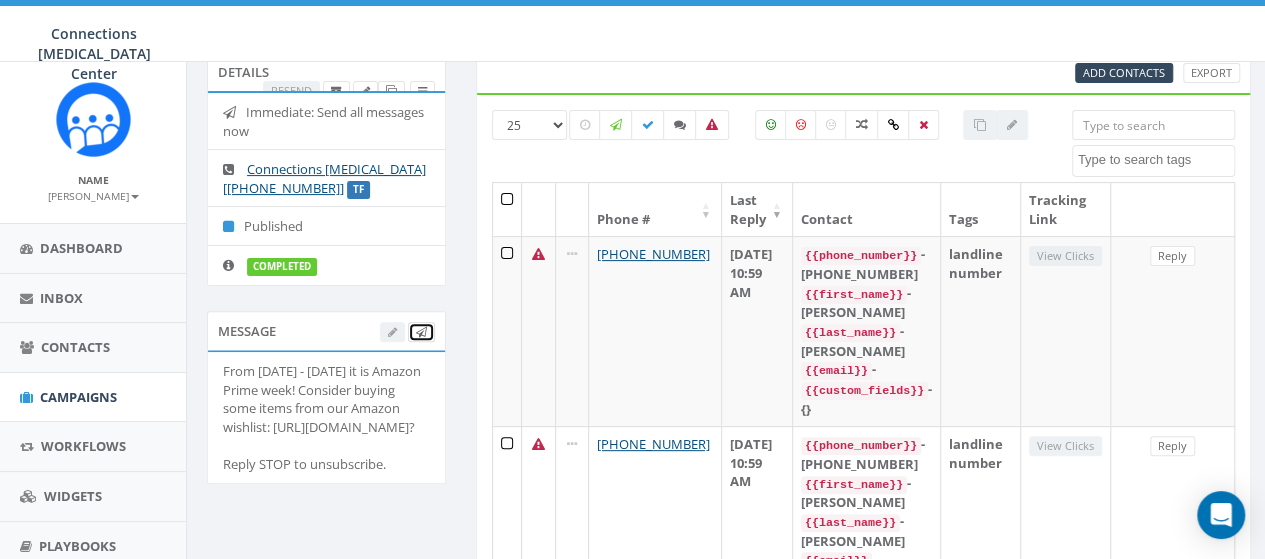 click at bounding box center (421, 332) 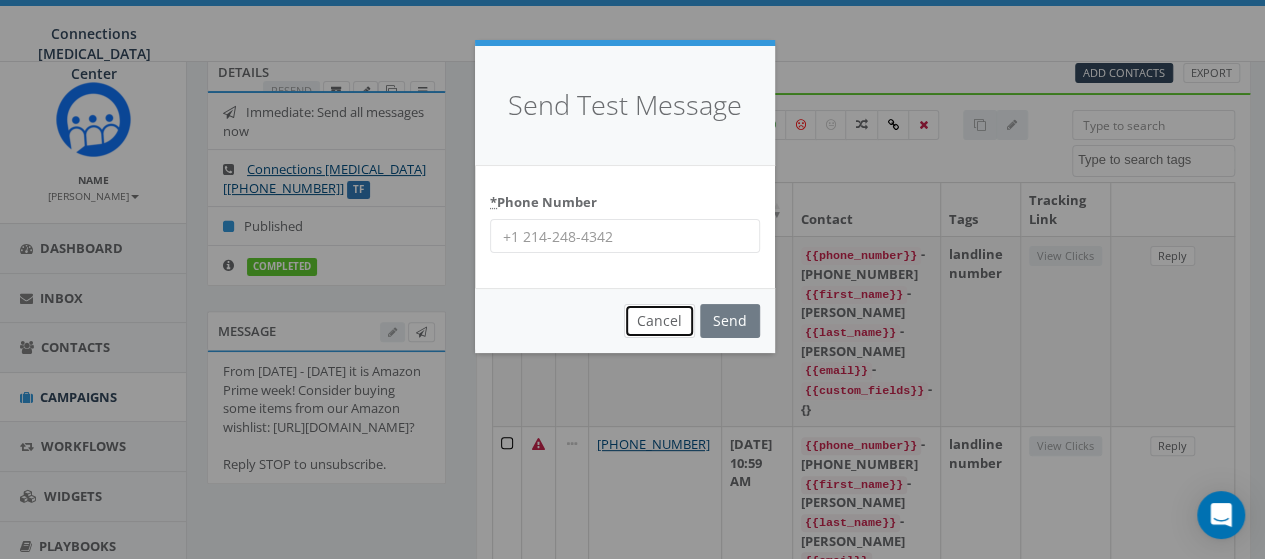 click on "Cancel" at bounding box center [659, 321] 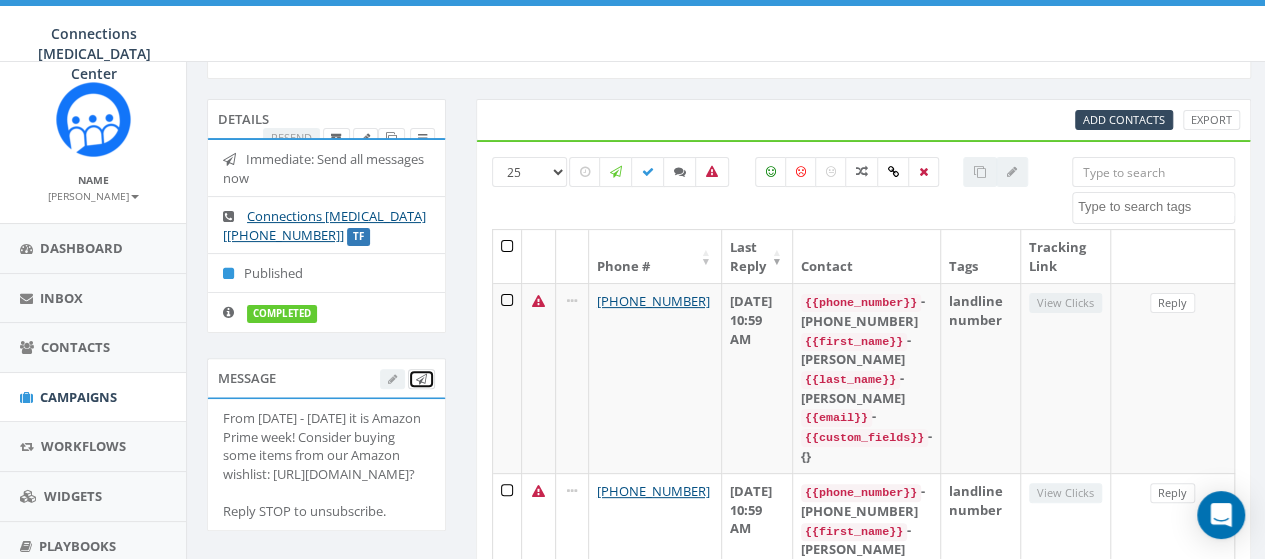 scroll, scrollTop: 123, scrollLeft: 0, axis: vertical 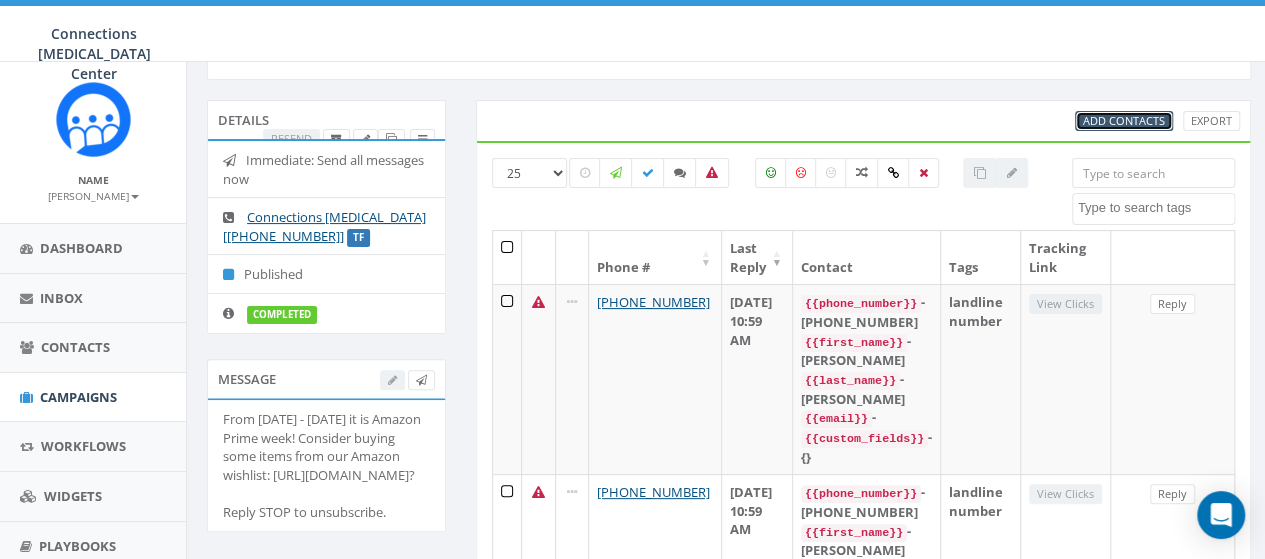 click on "Add Contacts" at bounding box center [1124, 120] 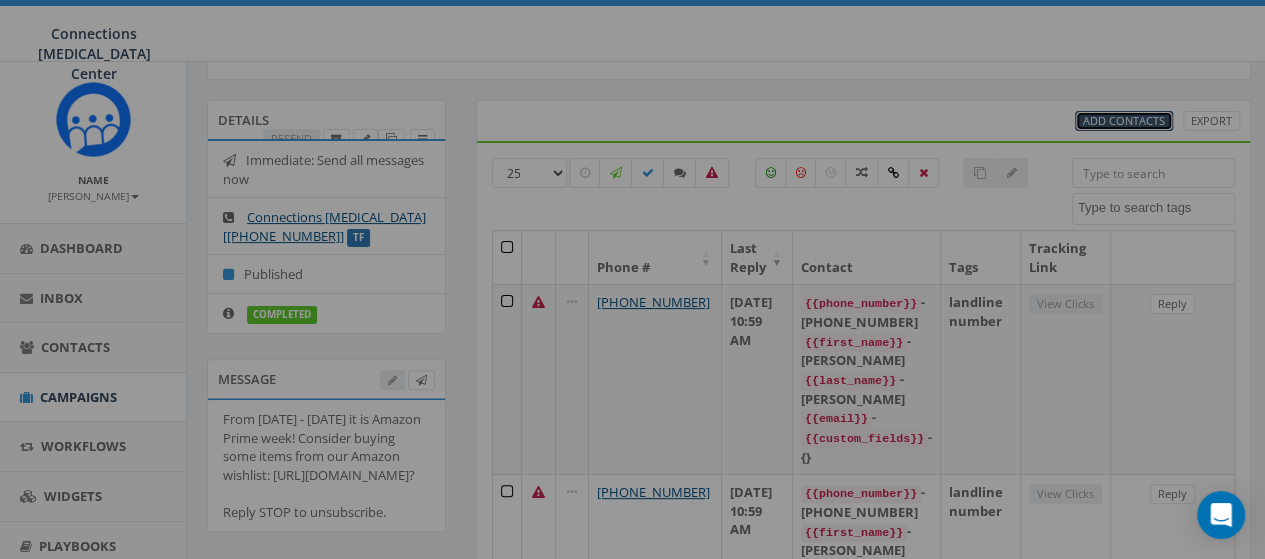 scroll, scrollTop: 73, scrollLeft: 0, axis: vertical 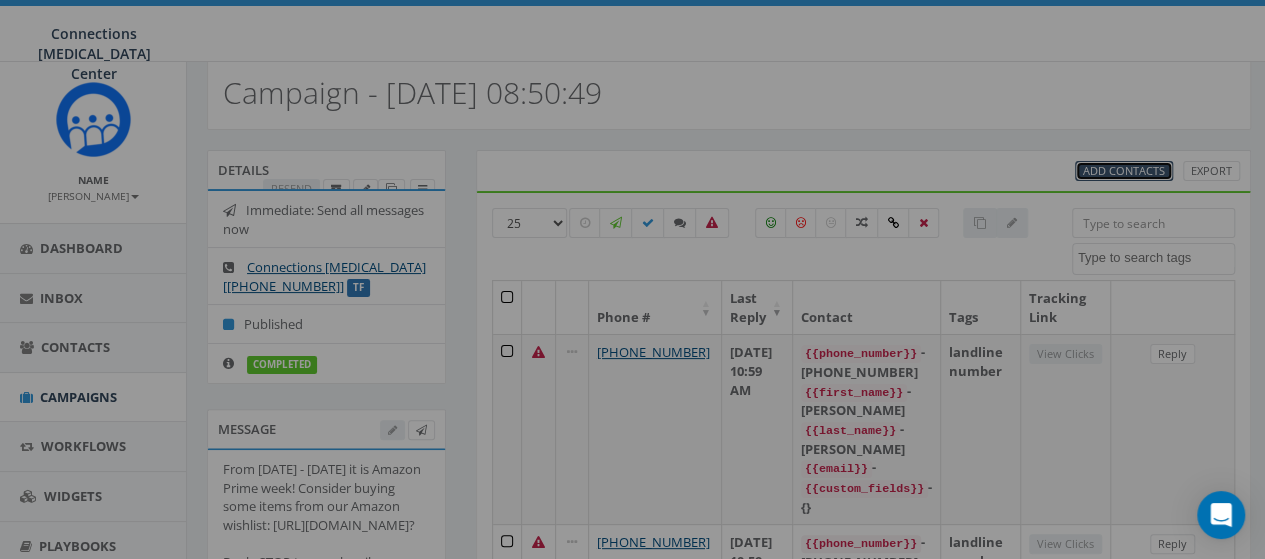 select 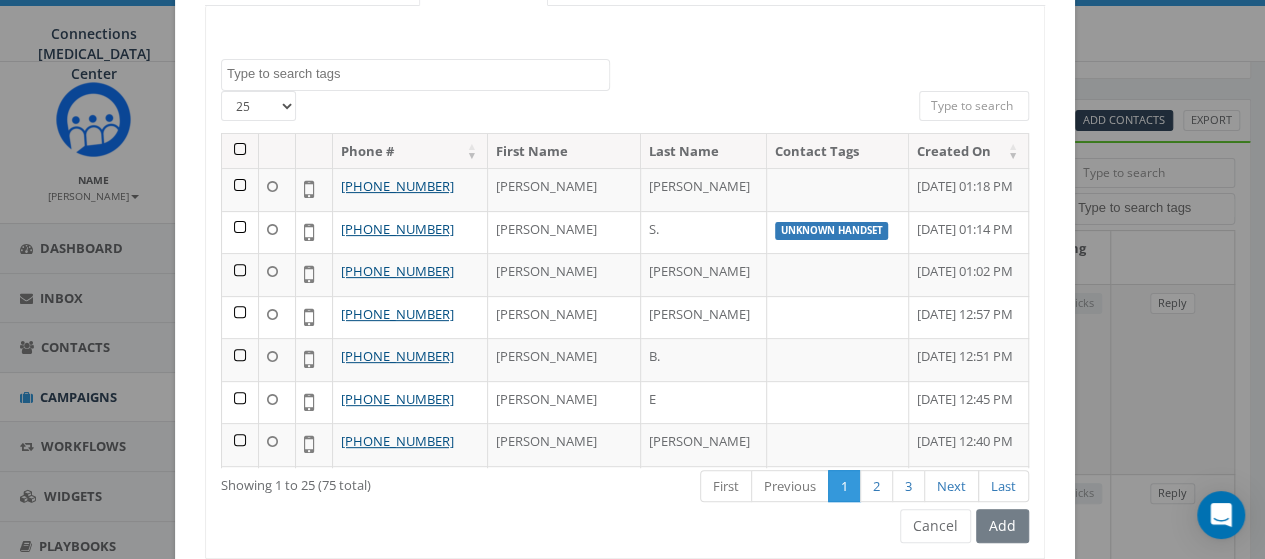 scroll, scrollTop: 226, scrollLeft: 0, axis: vertical 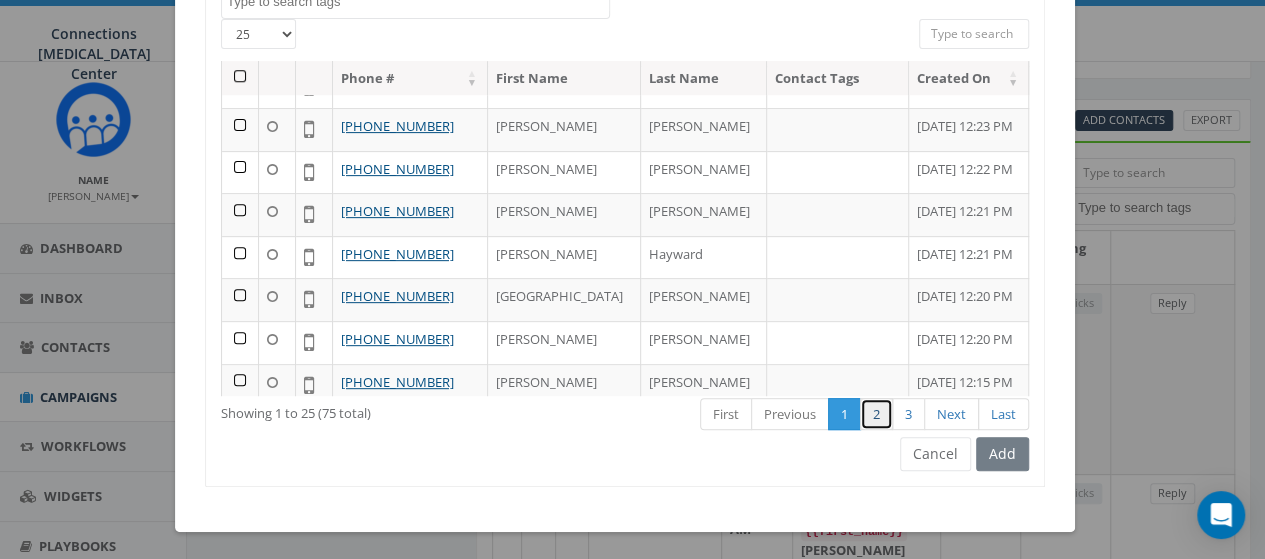 click on "2" at bounding box center (876, 414) 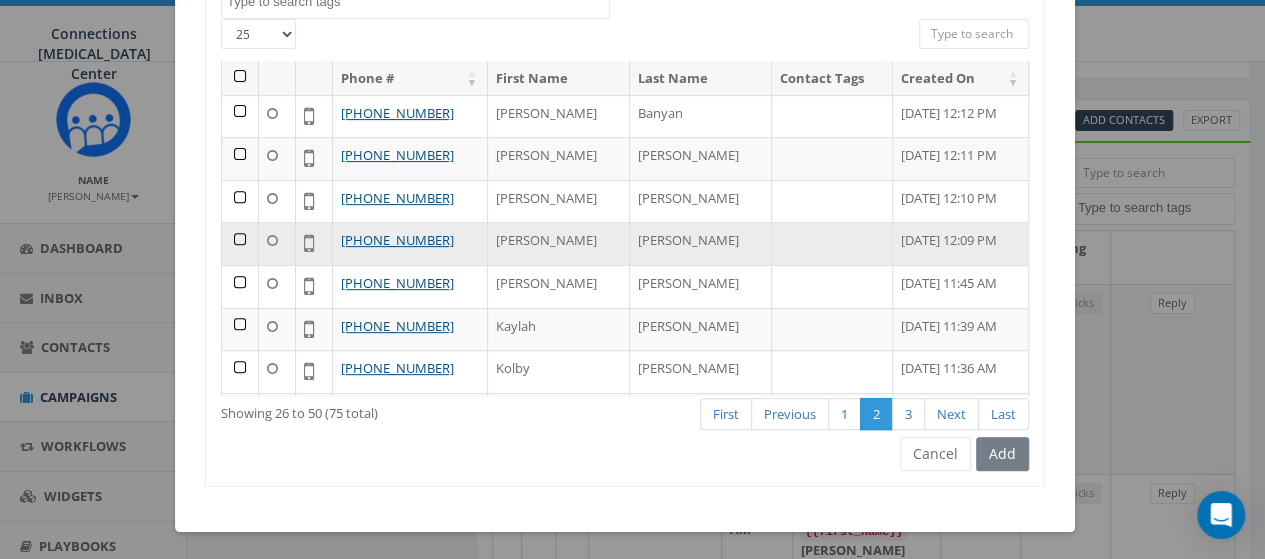 scroll, scrollTop: 0, scrollLeft: 0, axis: both 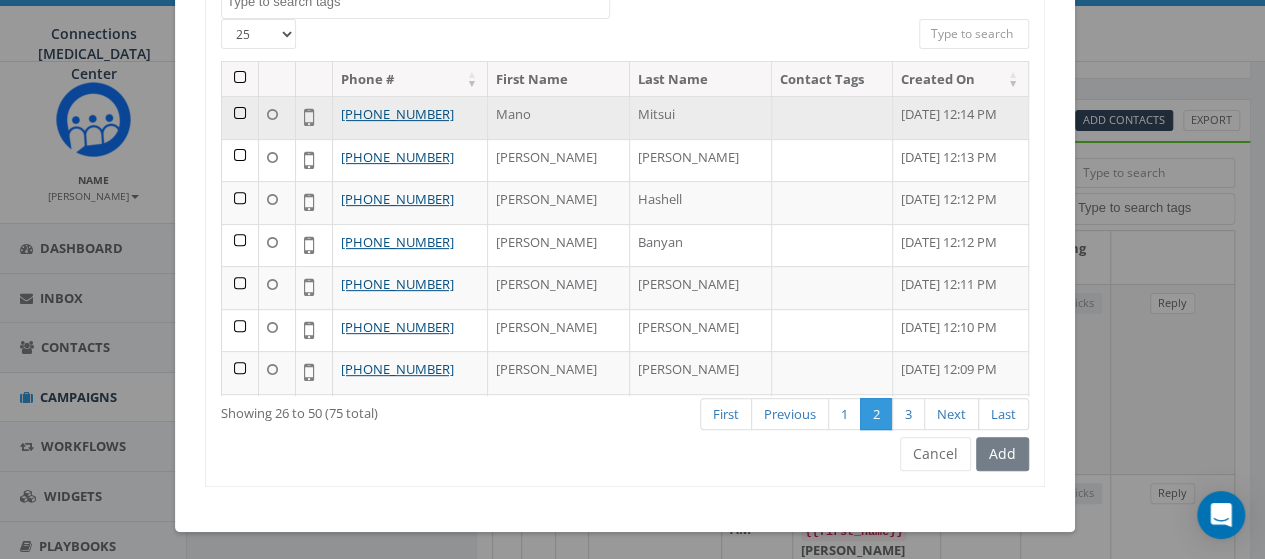 click at bounding box center [272, 114] 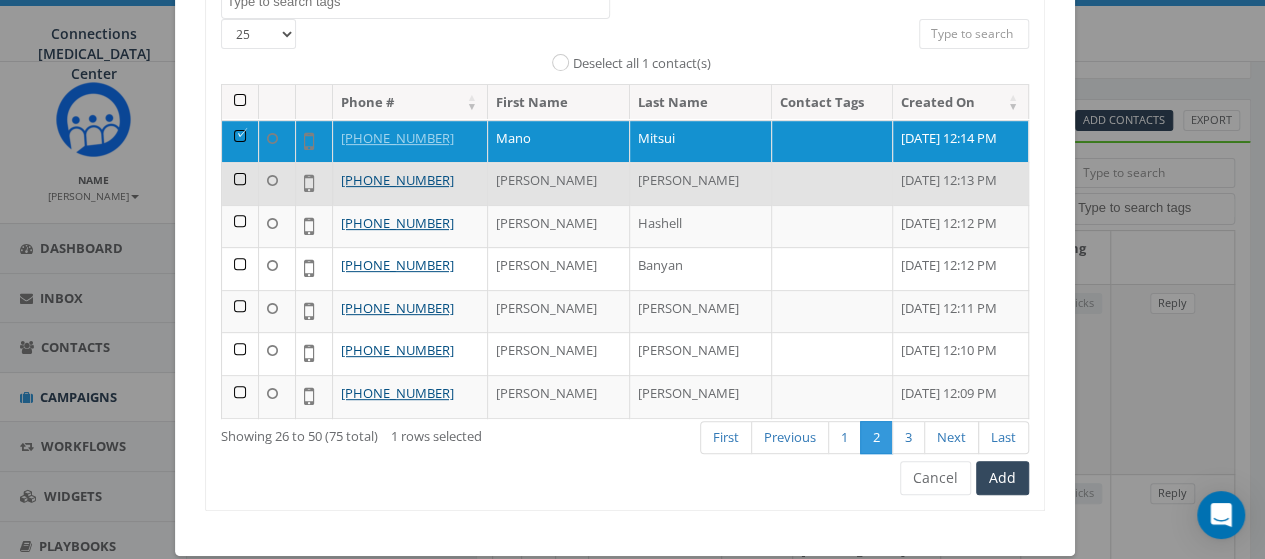 click at bounding box center (240, 183) 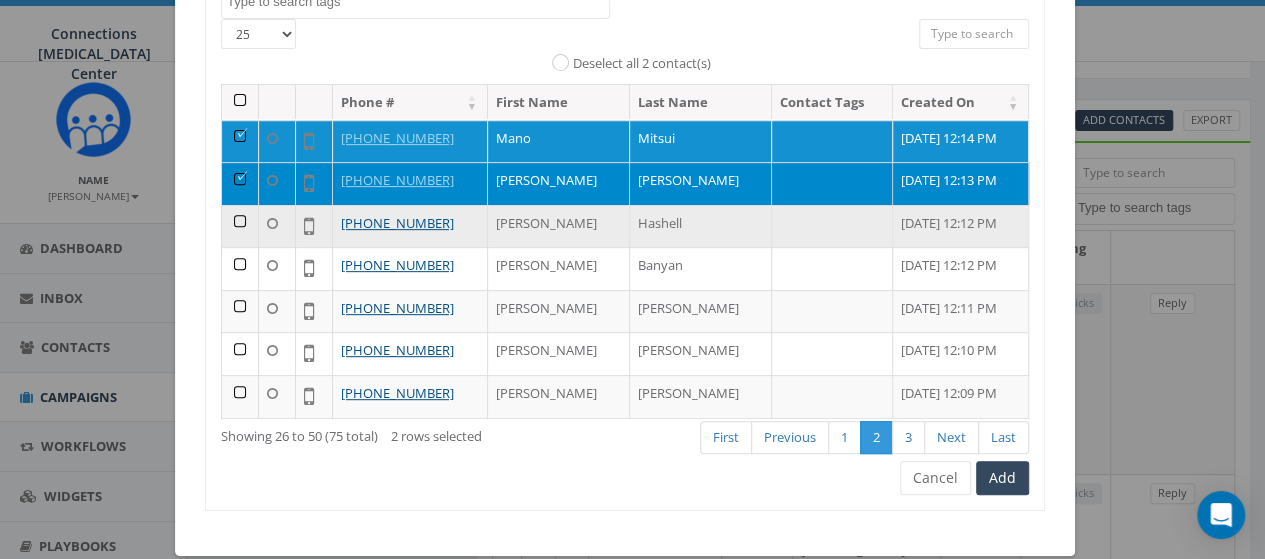 click at bounding box center (240, 226) 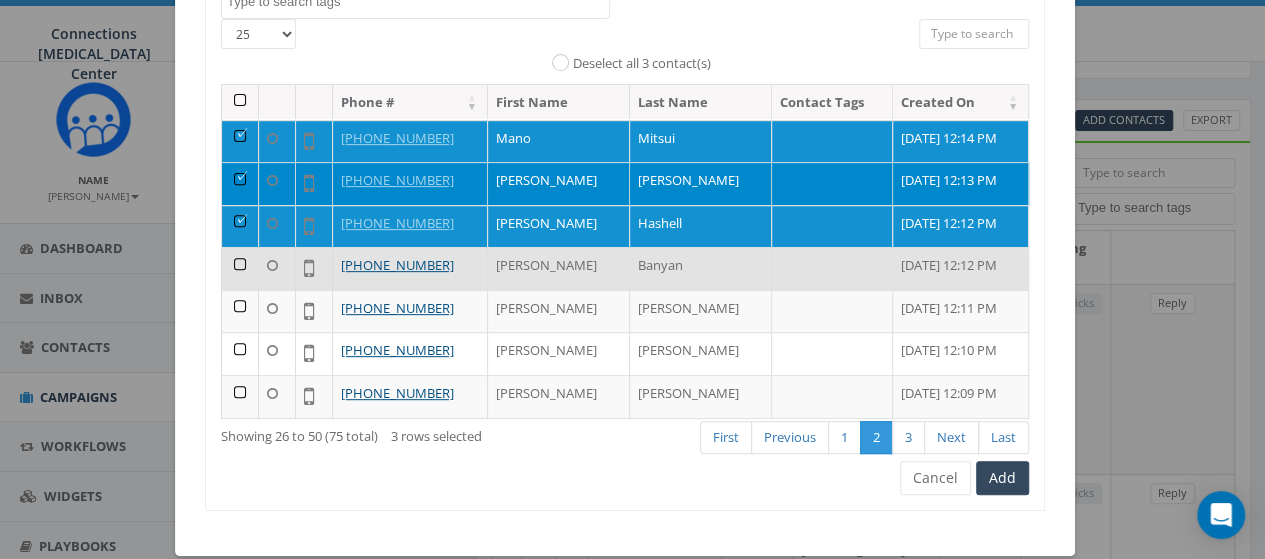 click at bounding box center (240, 268) 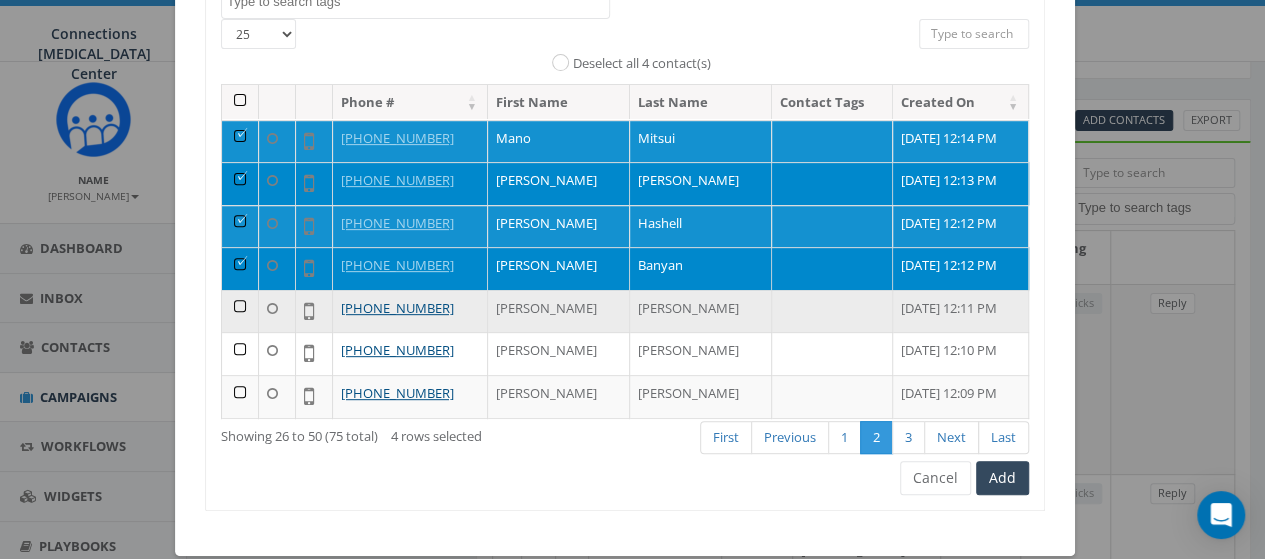 click at bounding box center [240, 311] 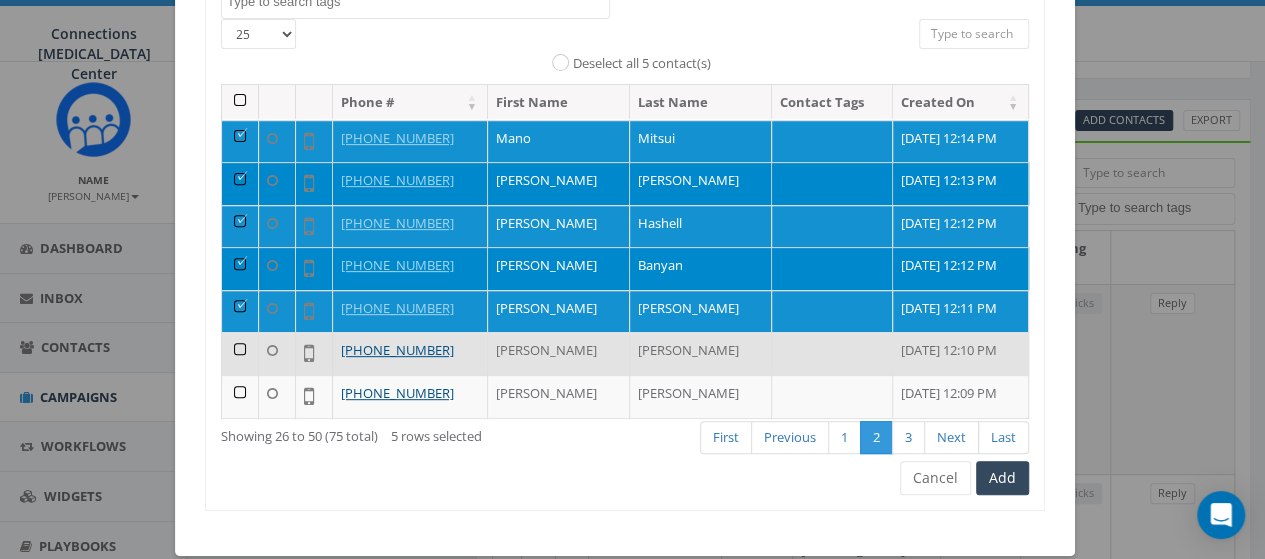 click at bounding box center [240, 353] 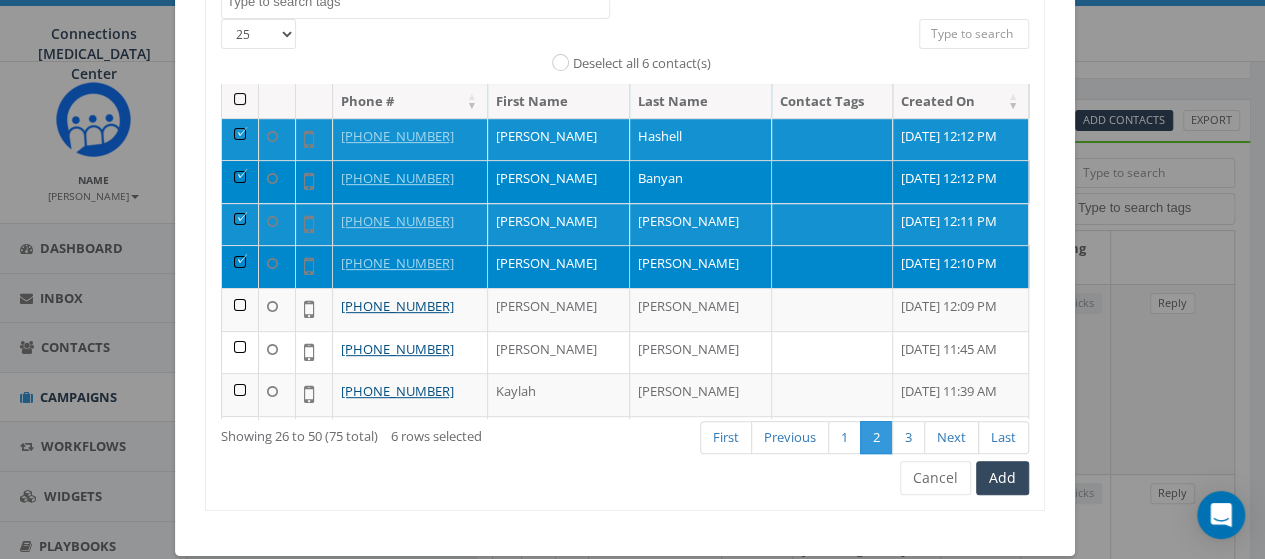 scroll, scrollTop: 88, scrollLeft: 0, axis: vertical 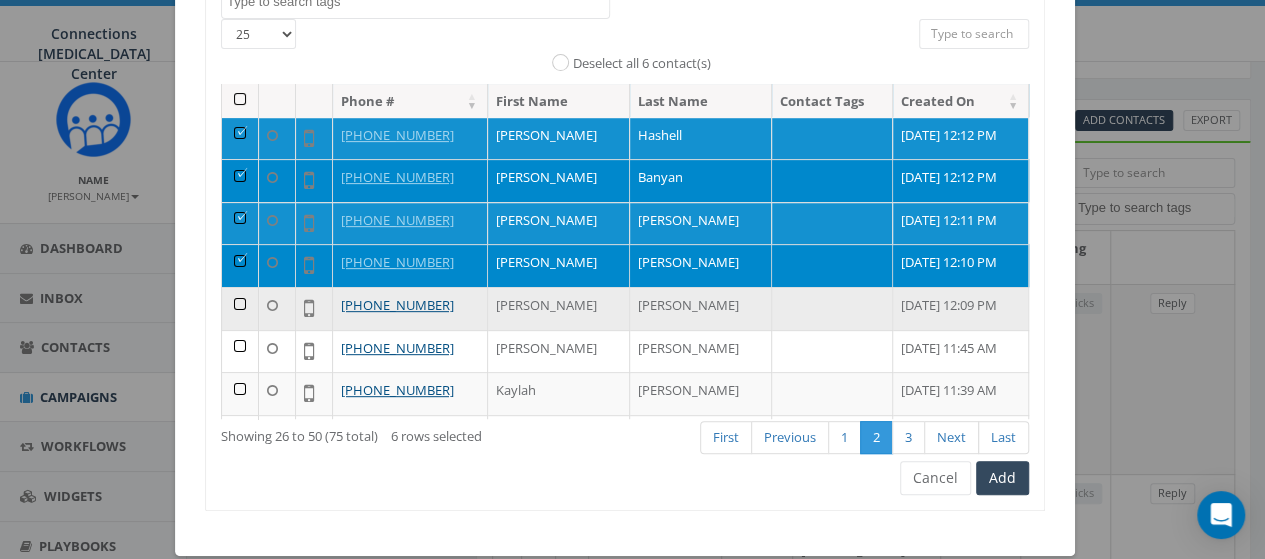 click at bounding box center (240, 308) 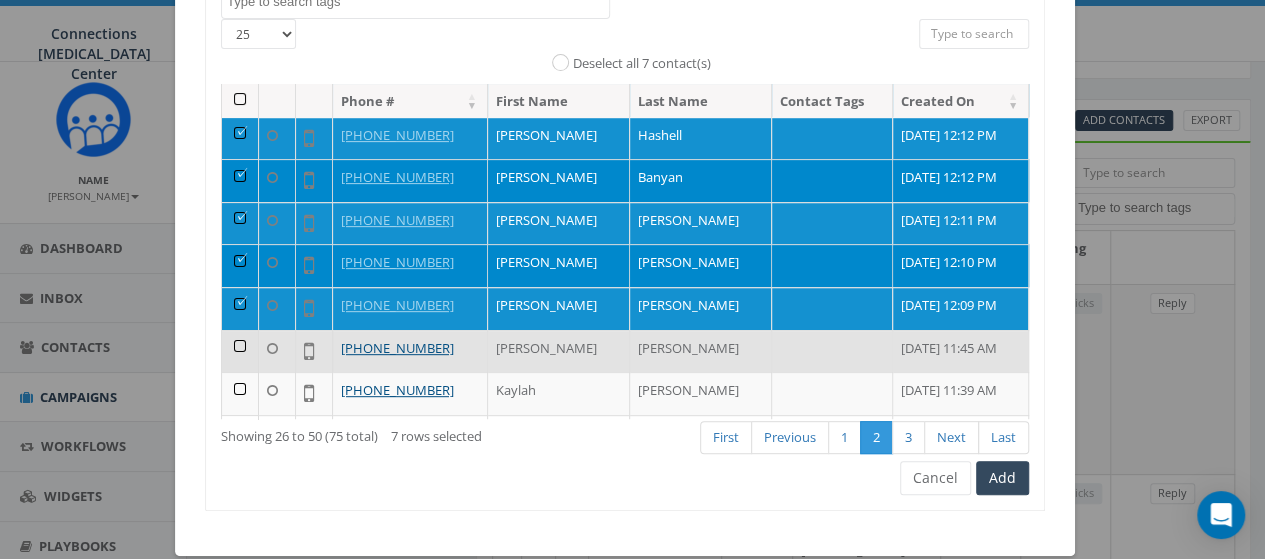 click at bounding box center (240, 351) 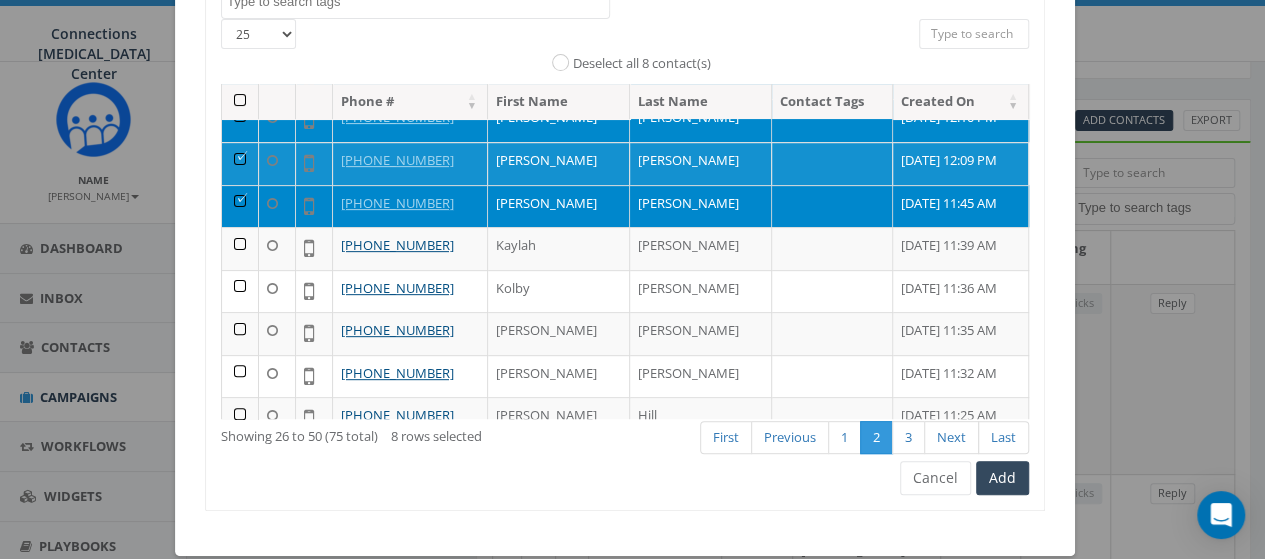 scroll, scrollTop: 234, scrollLeft: 0, axis: vertical 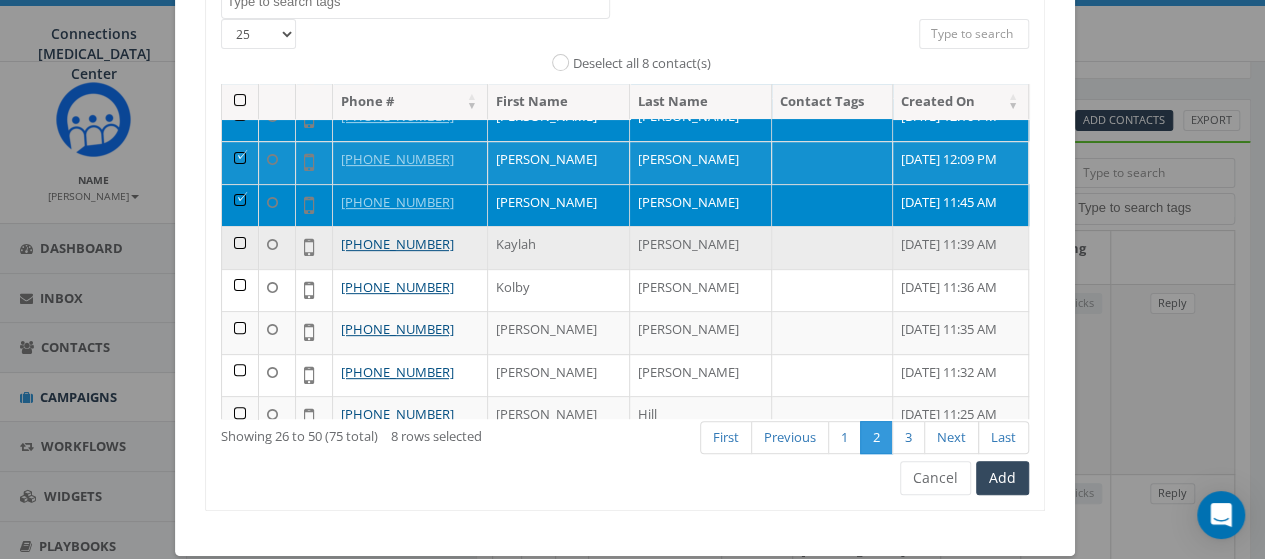 click at bounding box center [240, 247] 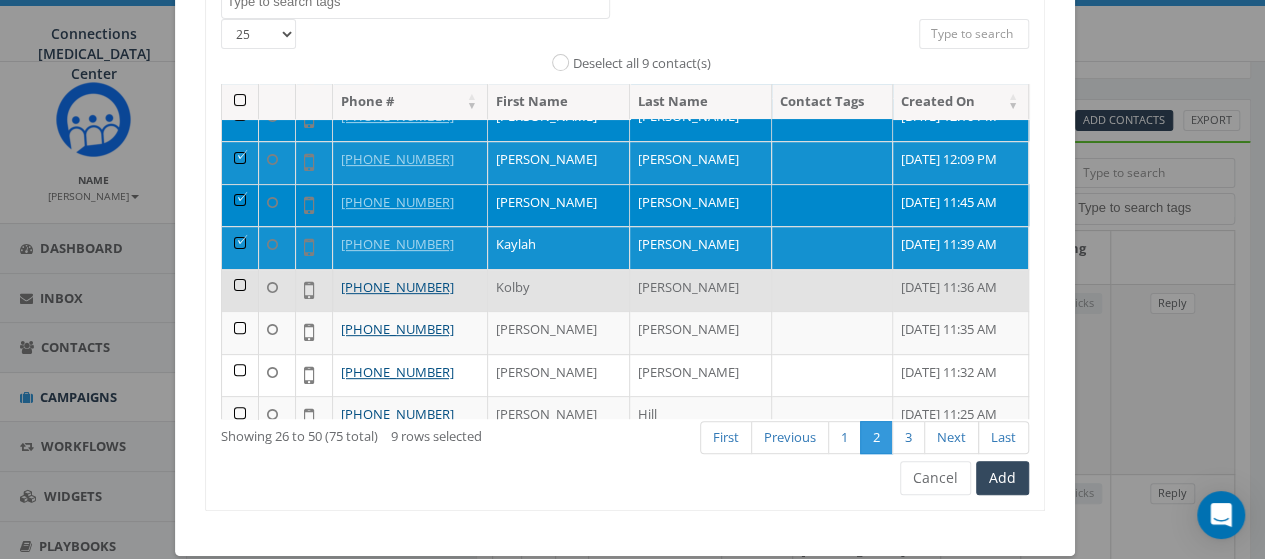click at bounding box center (240, 290) 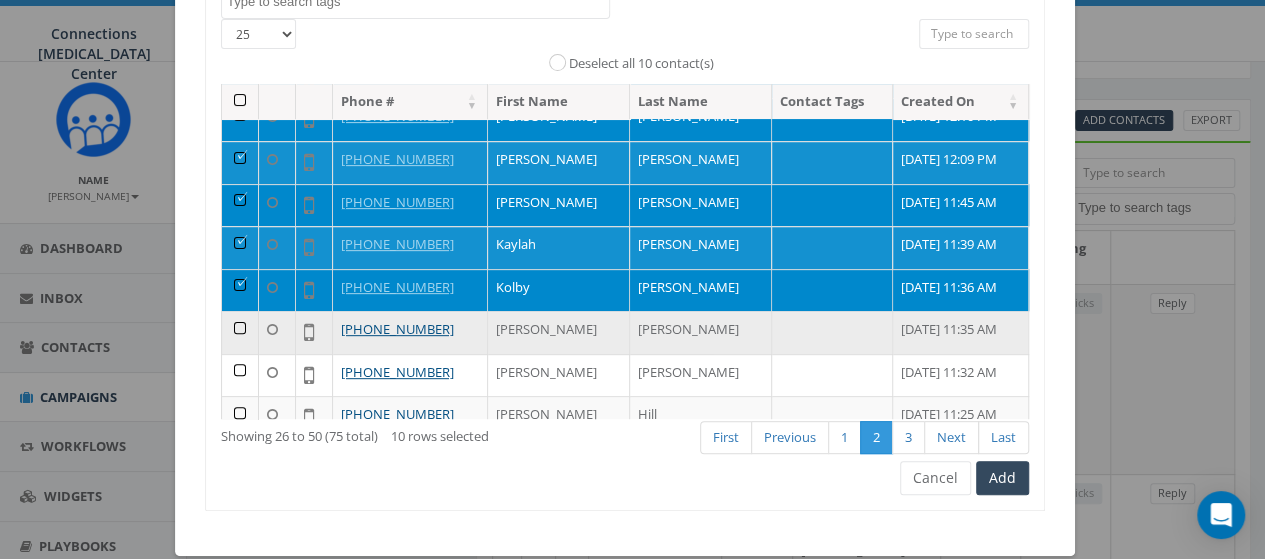 click at bounding box center (240, 332) 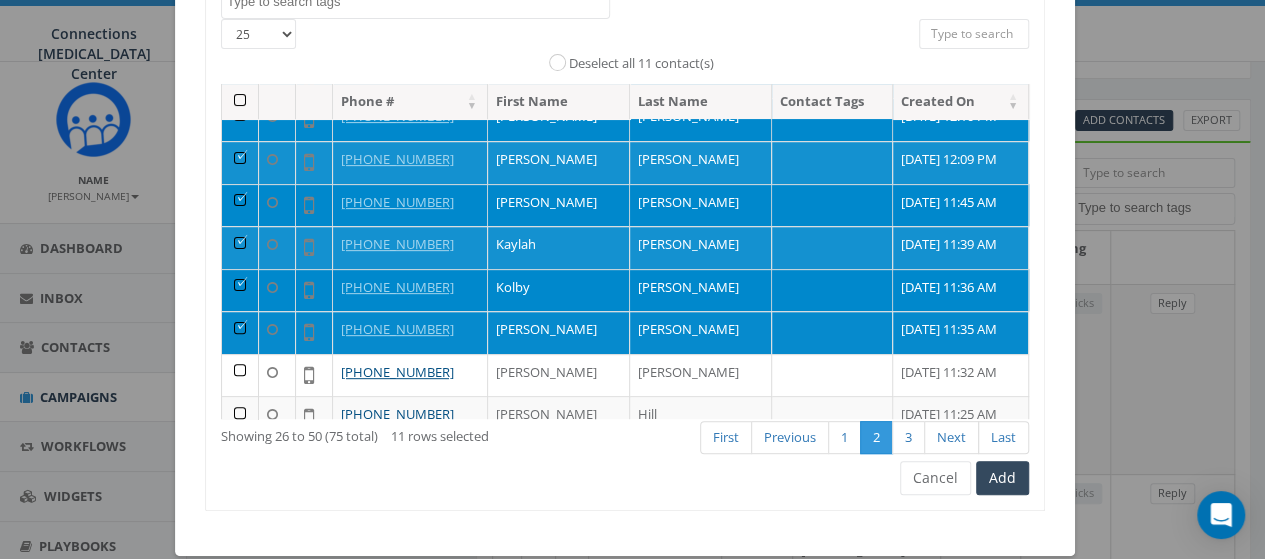 scroll, scrollTop: 370, scrollLeft: 0, axis: vertical 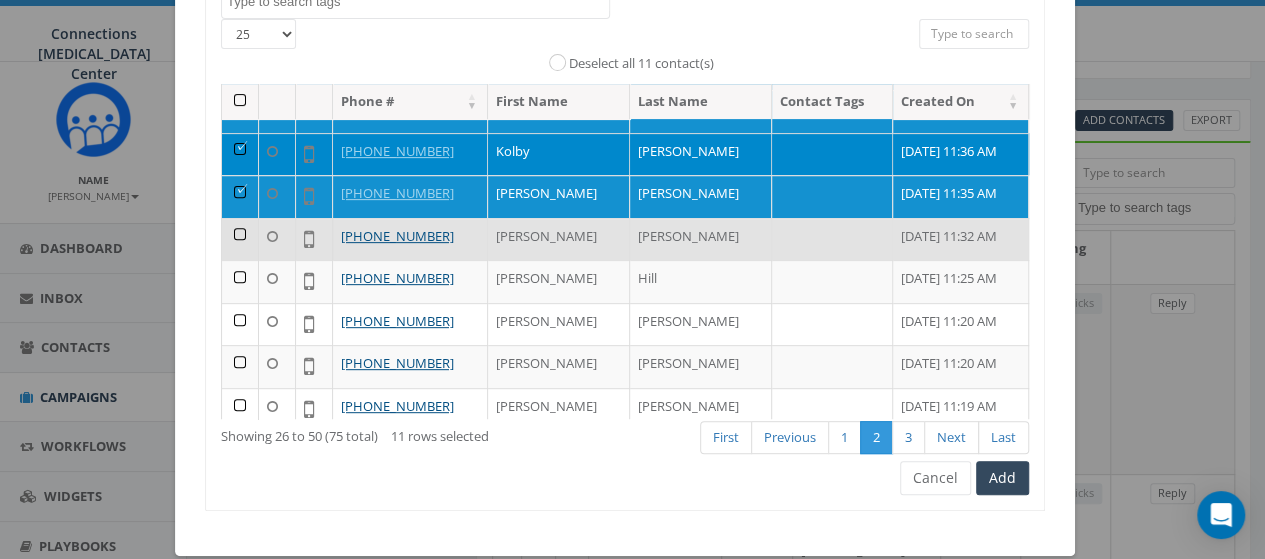 click at bounding box center [240, 239] 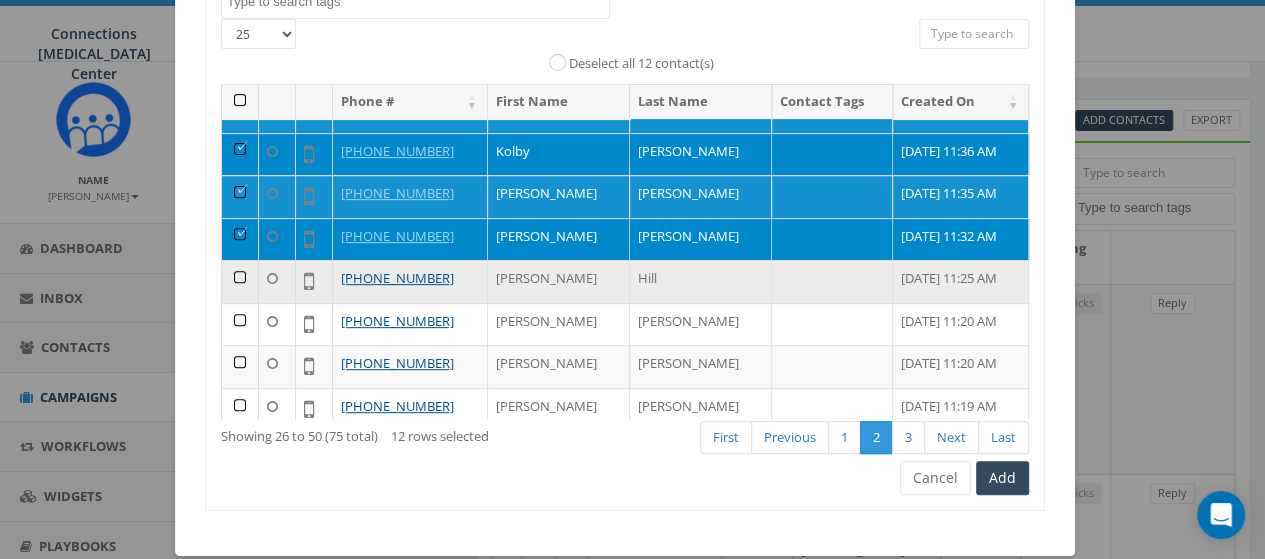 click at bounding box center [240, 281] 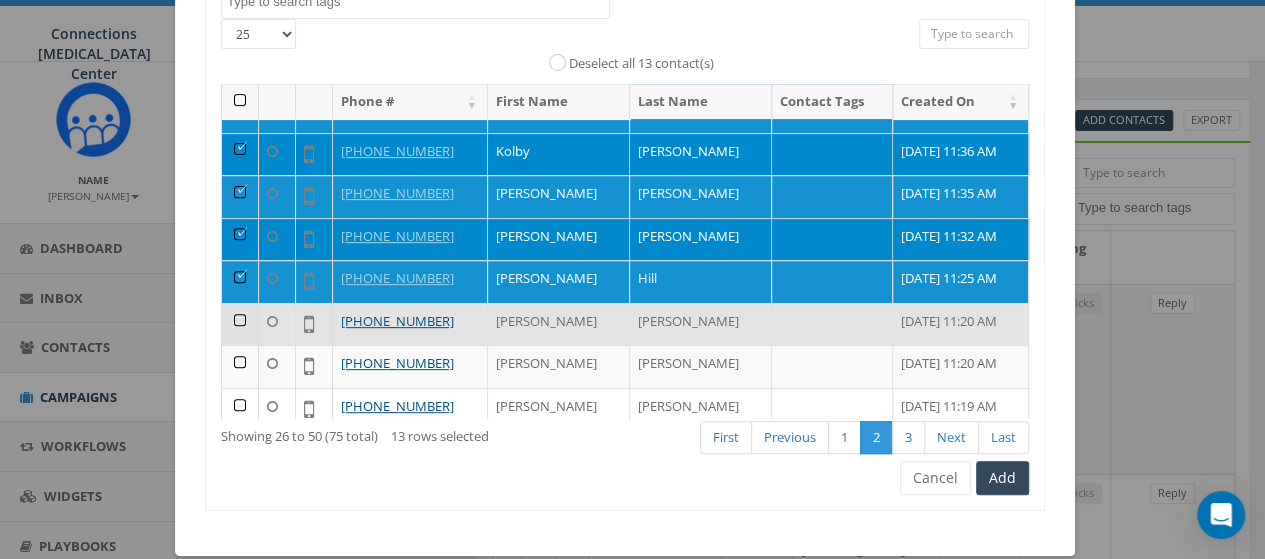 click at bounding box center [240, 324] 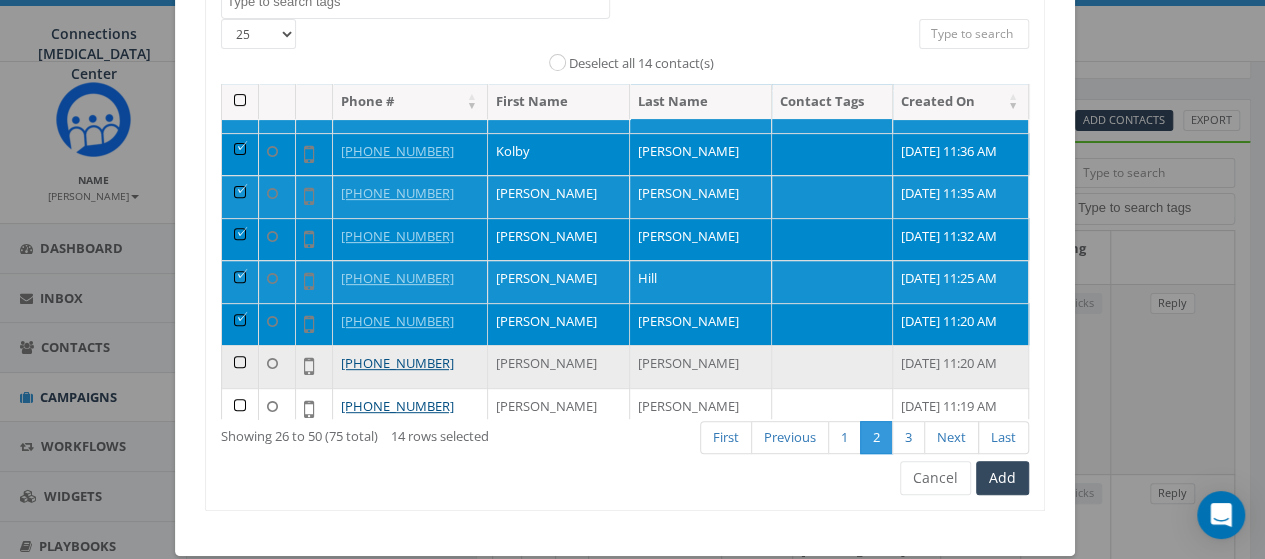 click at bounding box center (240, 366) 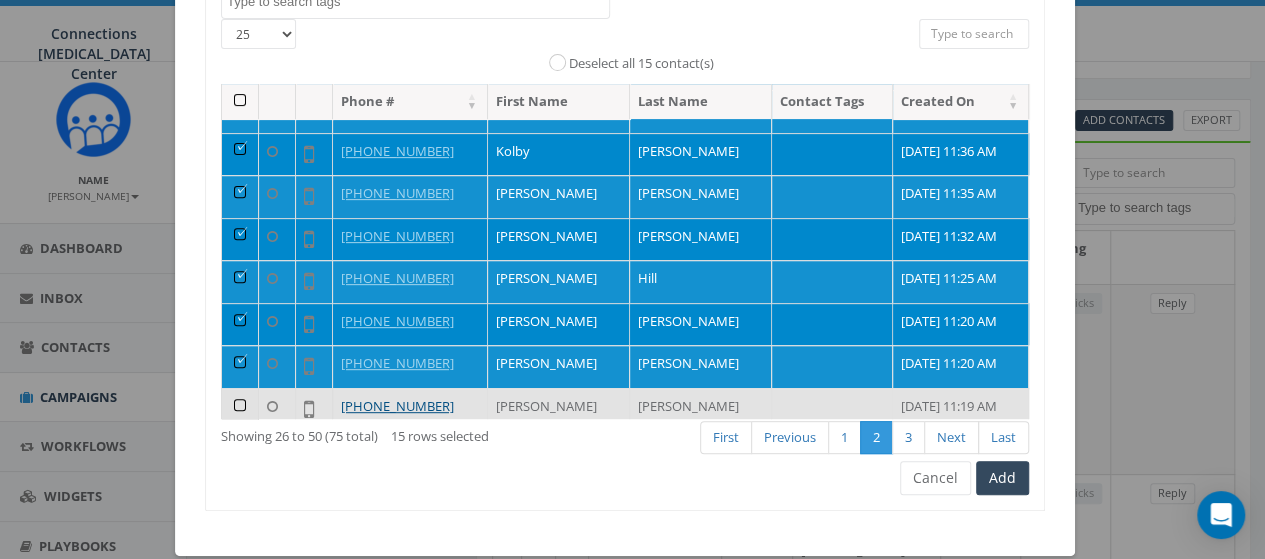 click at bounding box center (240, 409) 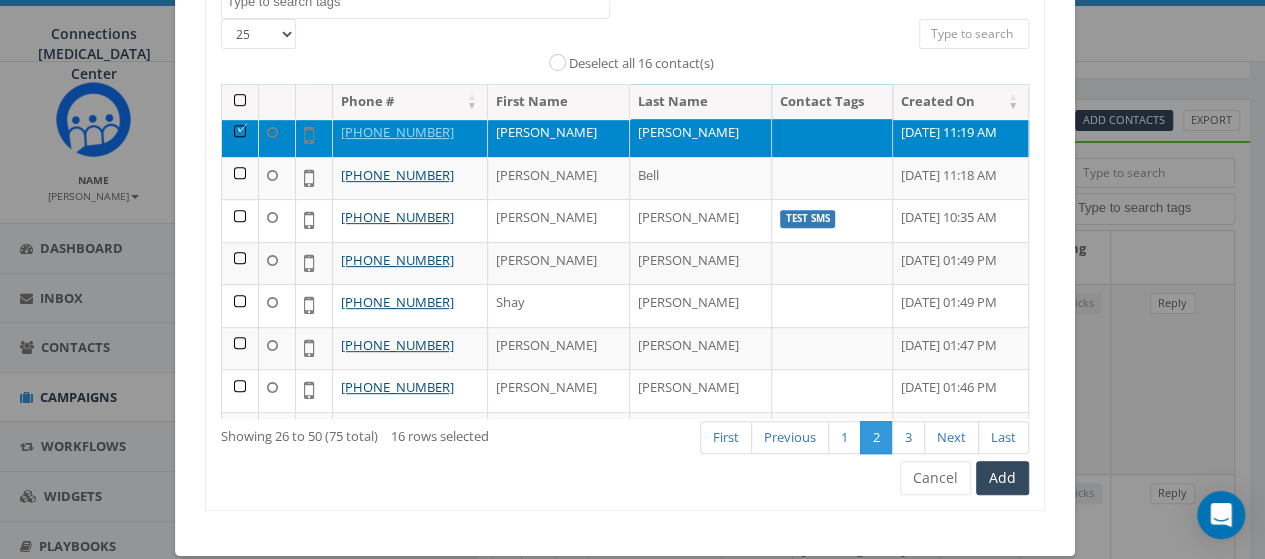 scroll, scrollTop: 614, scrollLeft: 0, axis: vertical 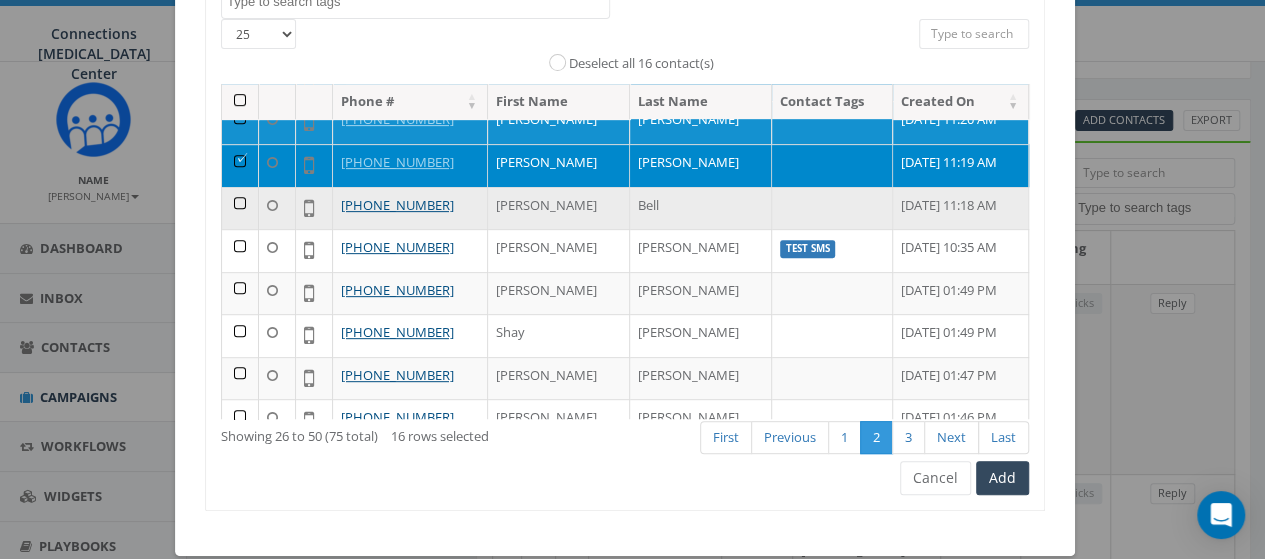 click at bounding box center [240, 208] 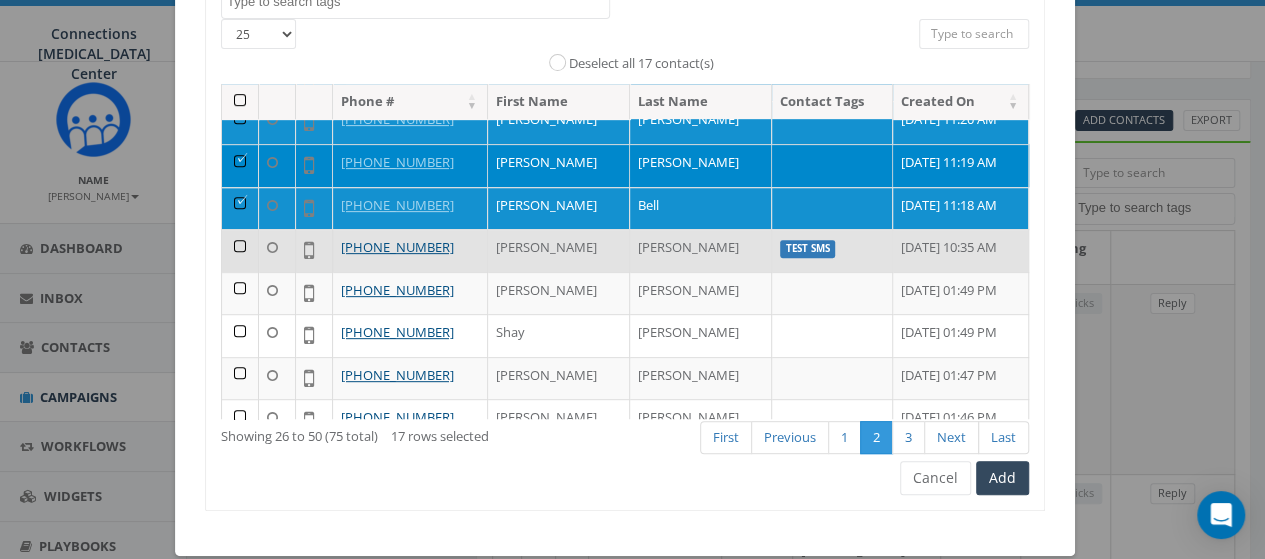 click at bounding box center (240, 250) 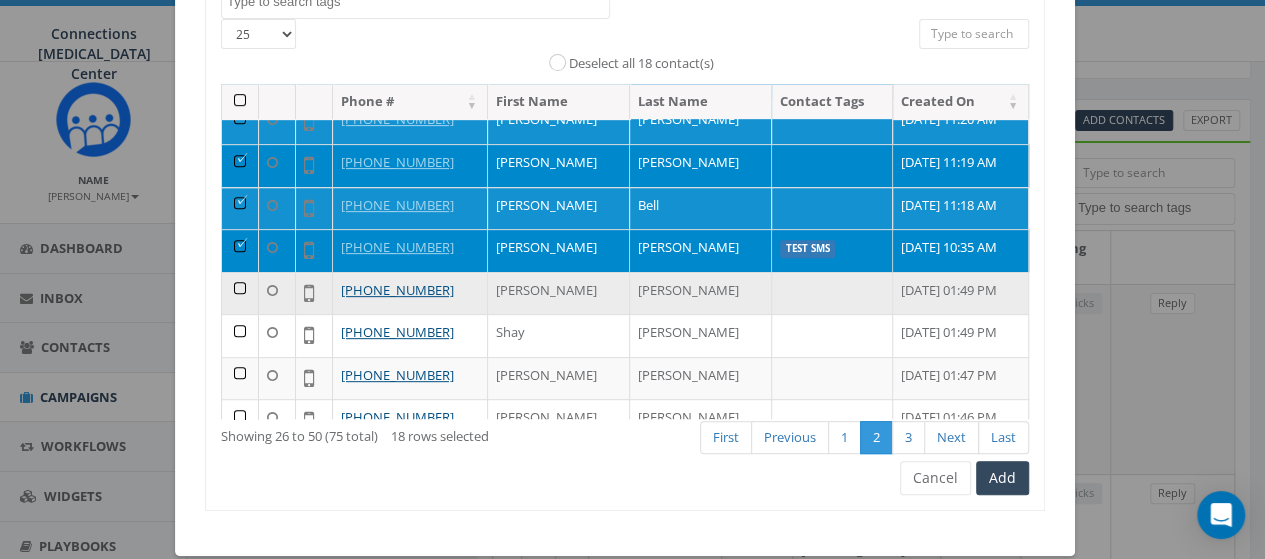 click at bounding box center (240, 293) 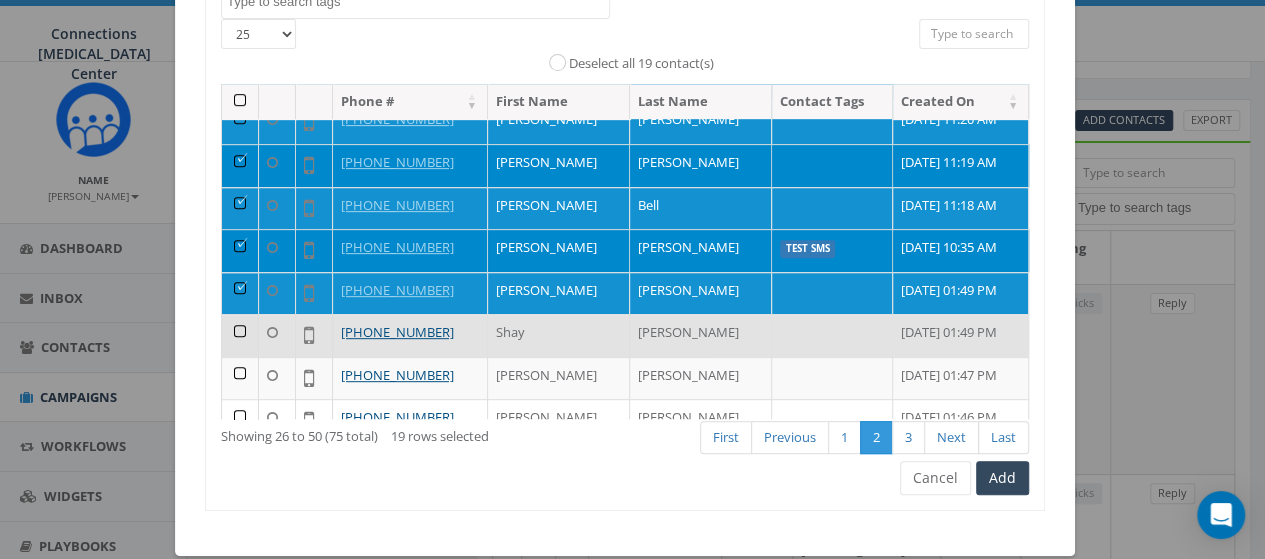 click at bounding box center [240, 335] 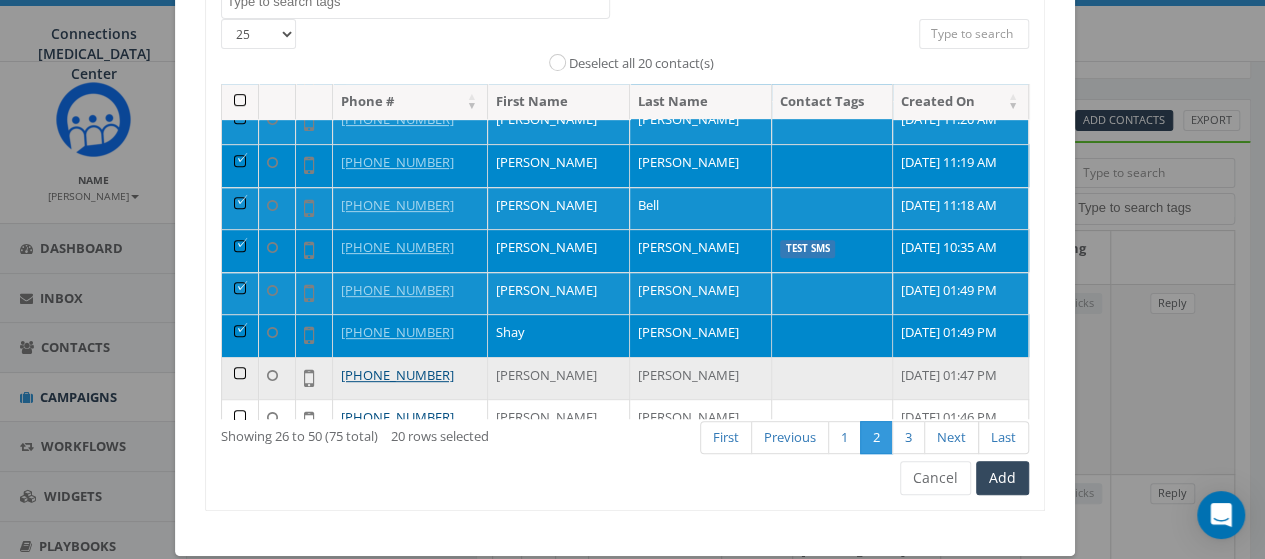 click at bounding box center [240, 378] 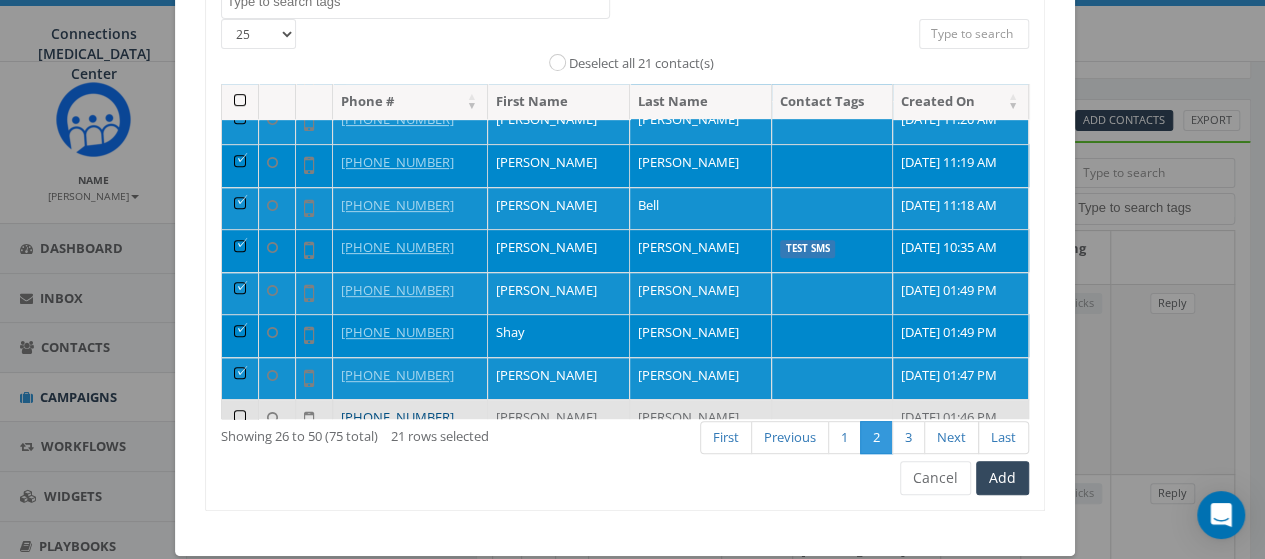 click at bounding box center (240, 420) 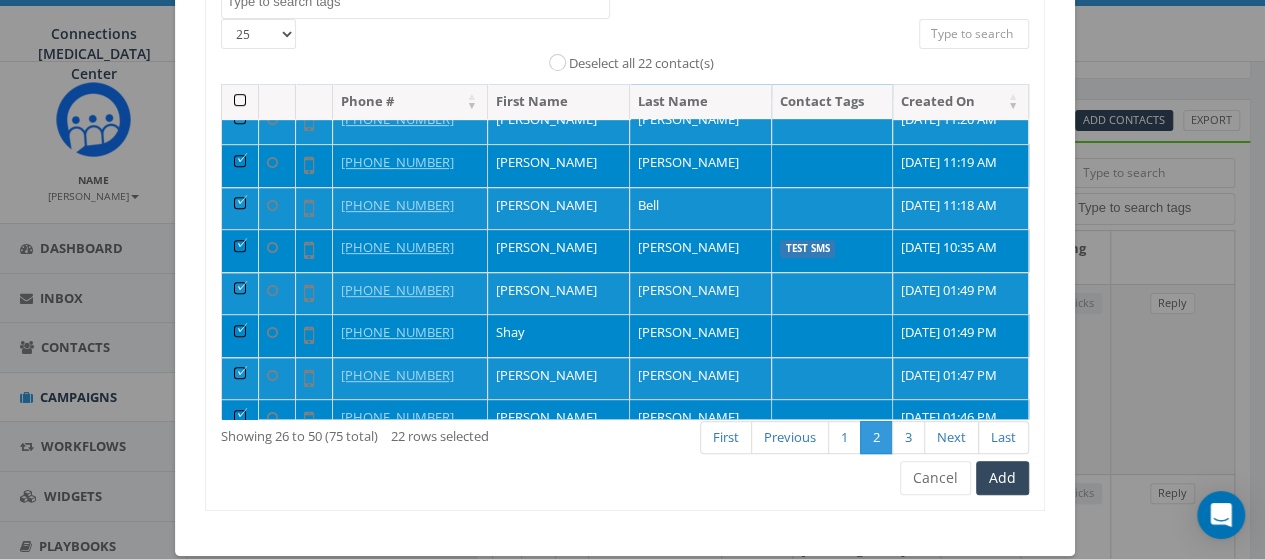scroll, scrollTop: 754, scrollLeft: 0, axis: vertical 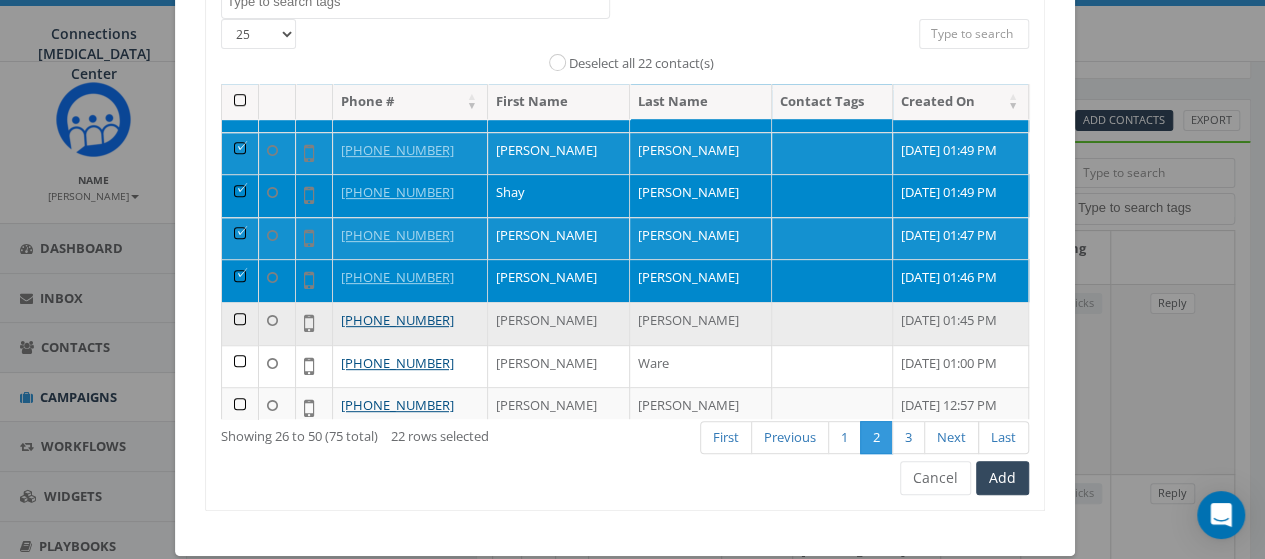 click at bounding box center (240, 323) 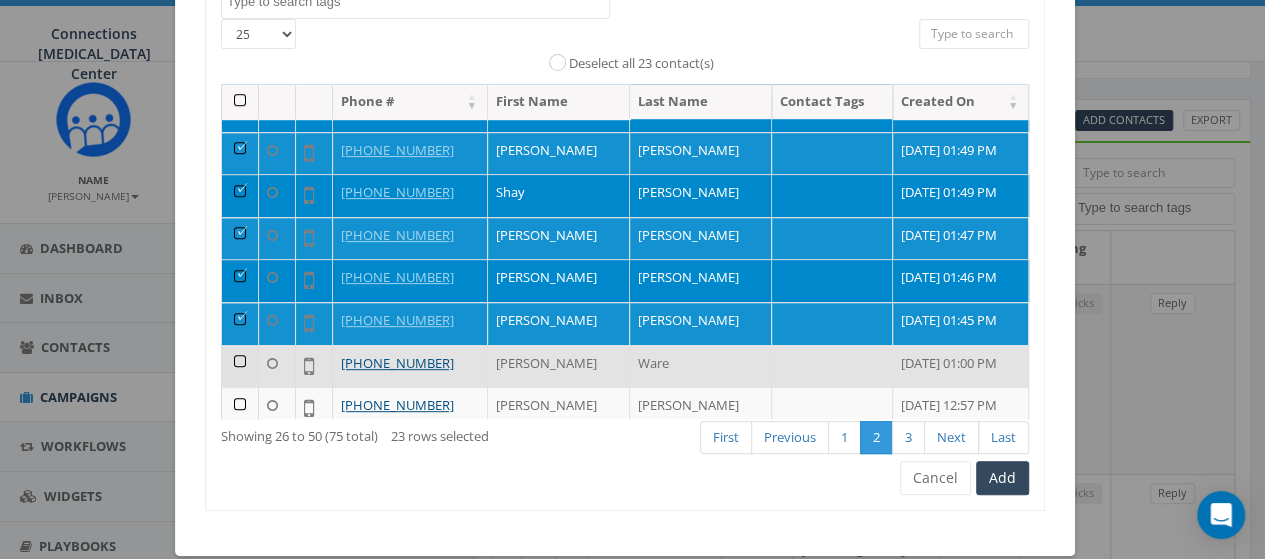 click at bounding box center [240, 366] 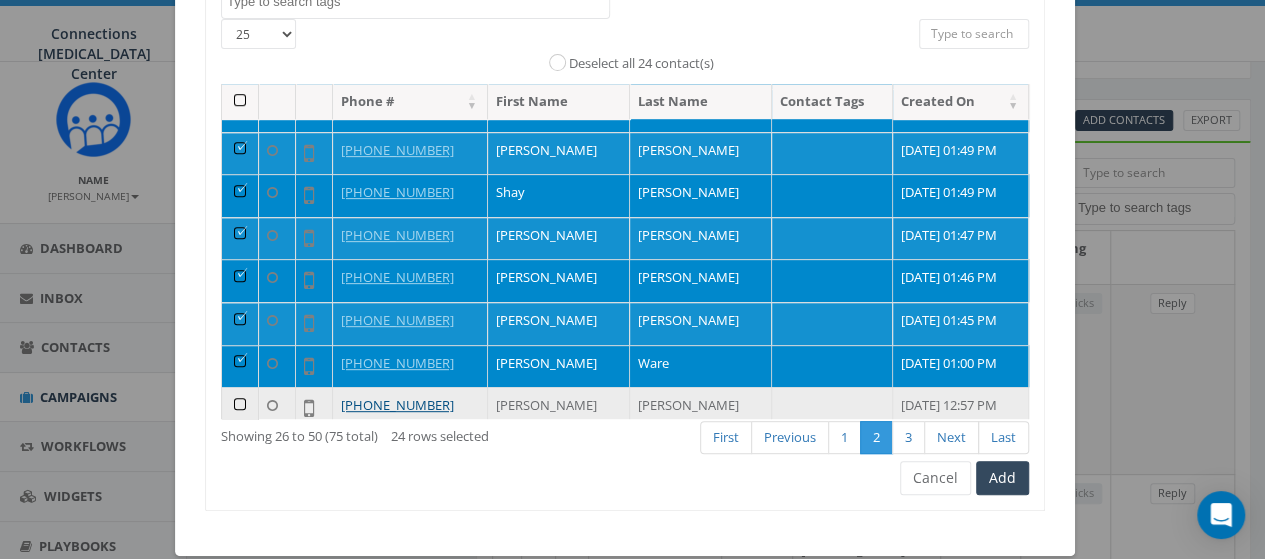 click at bounding box center (240, 408) 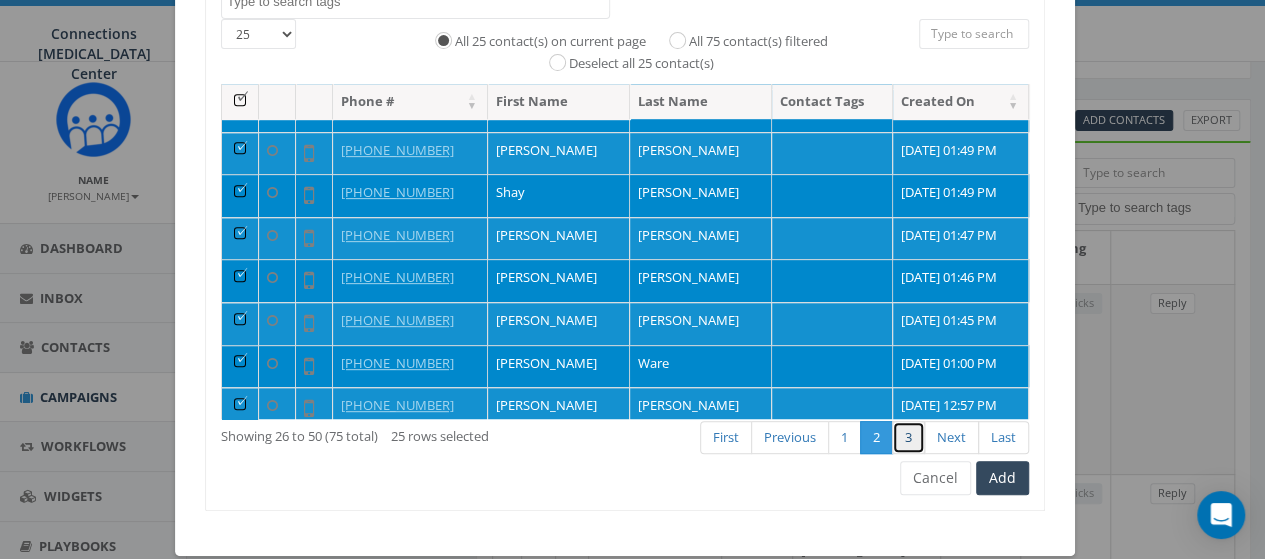 click on "3" at bounding box center (908, 437) 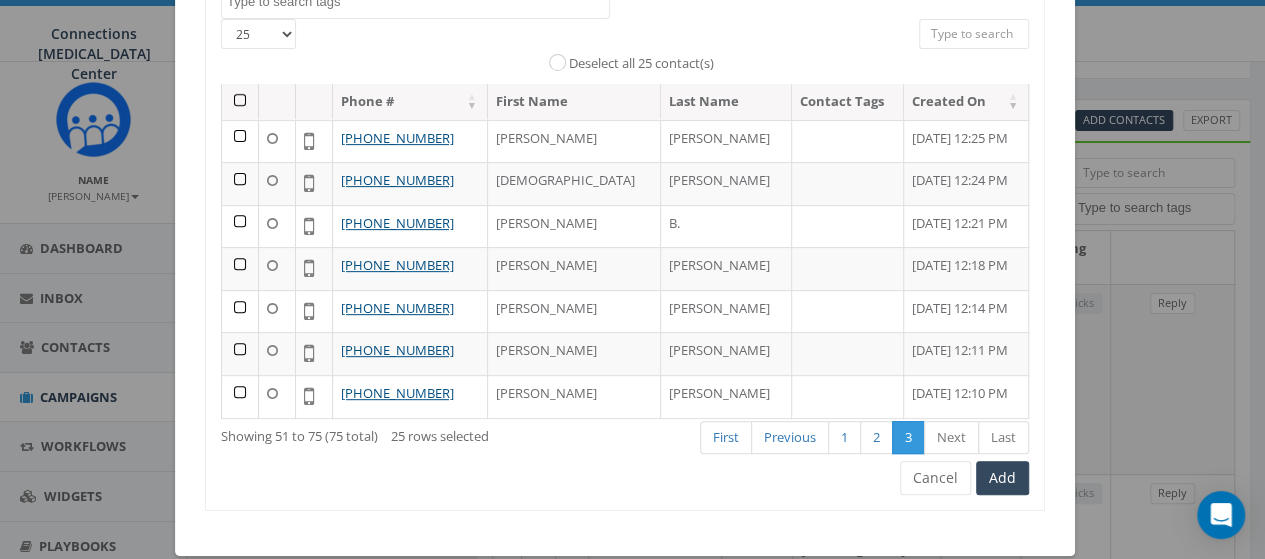 scroll, scrollTop: 0, scrollLeft: 0, axis: both 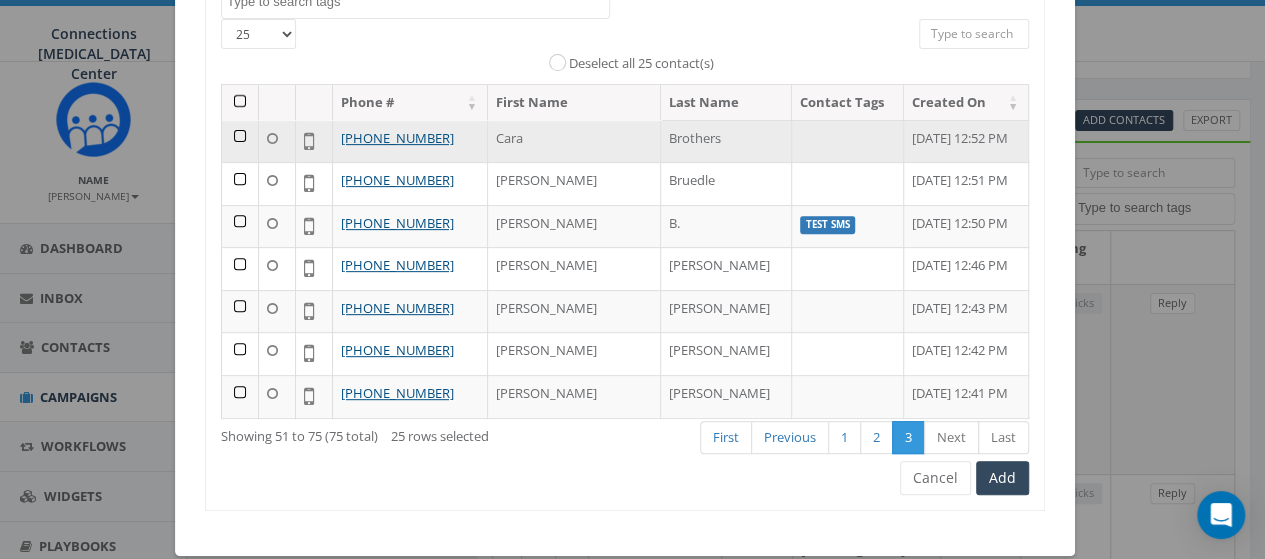 click at bounding box center (240, 141) 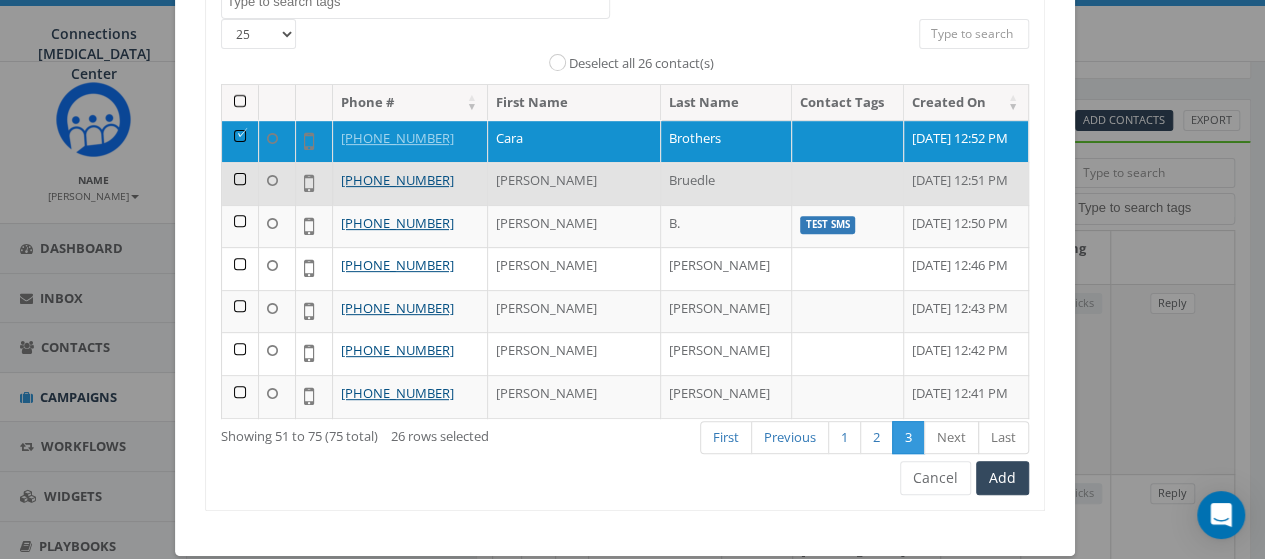 click at bounding box center (240, 183) 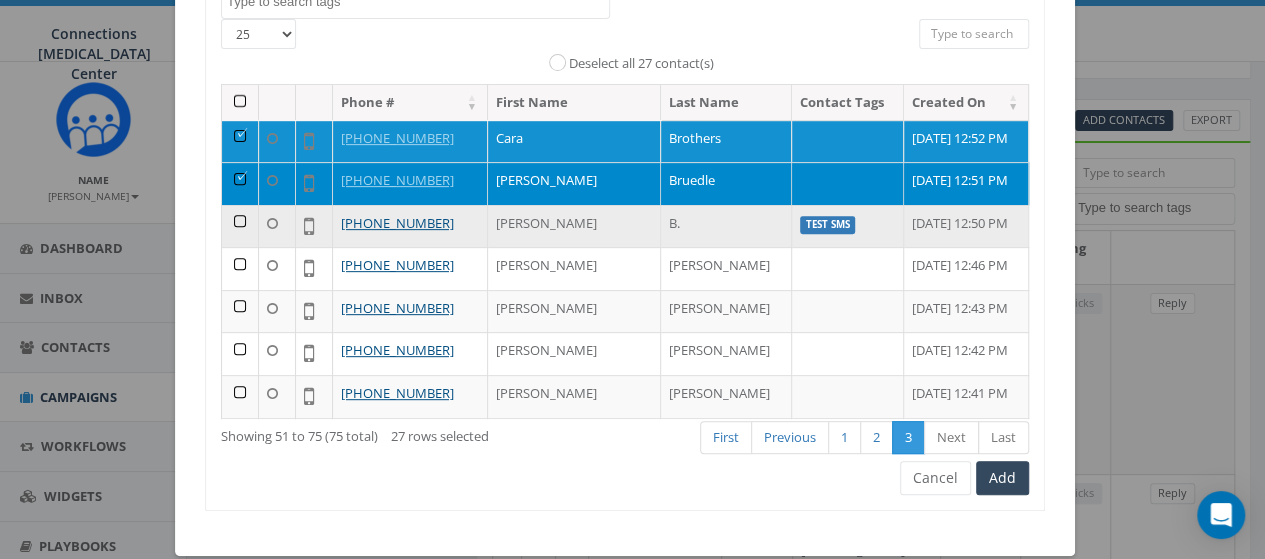 click at bounding box center (240, 226) 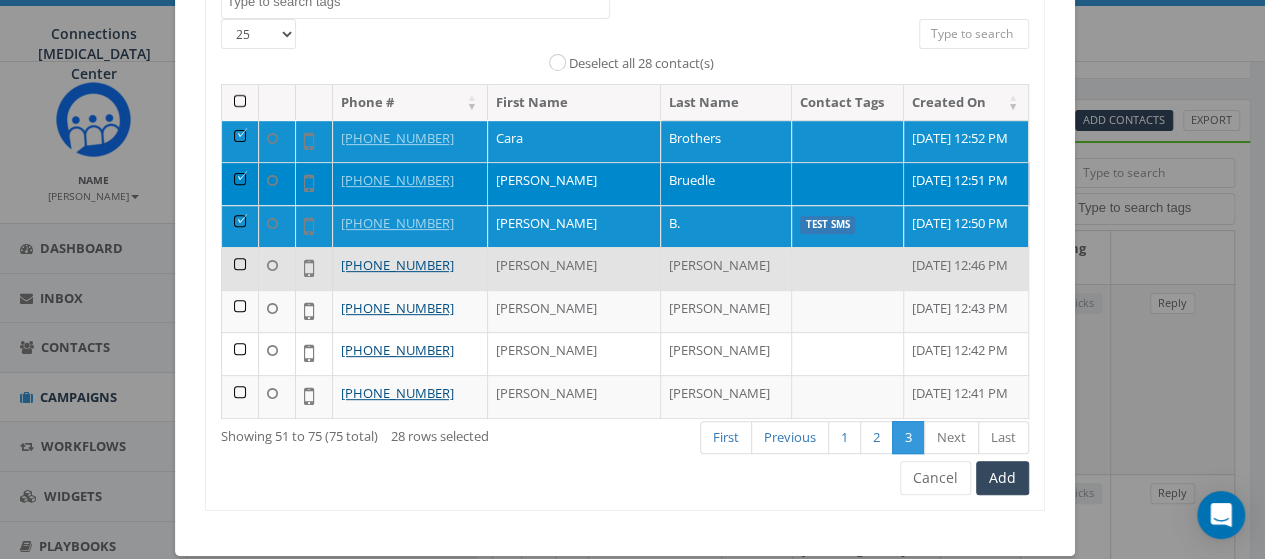click at bounding box center (240, 268) 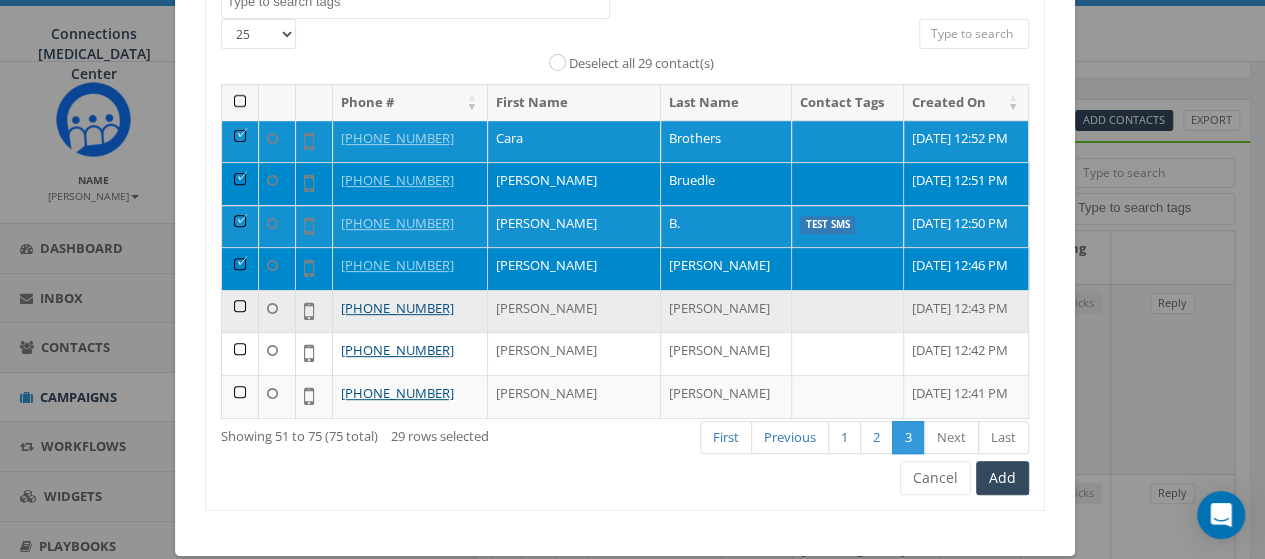 click at bounding box center (240, 311) 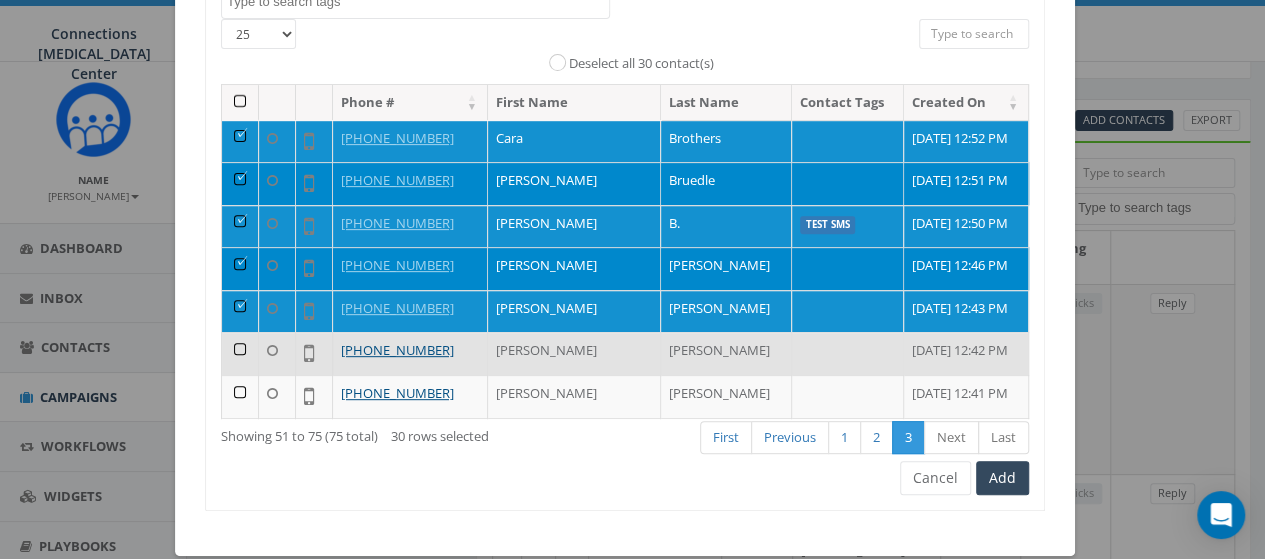 click at bounding box center (240, 353) 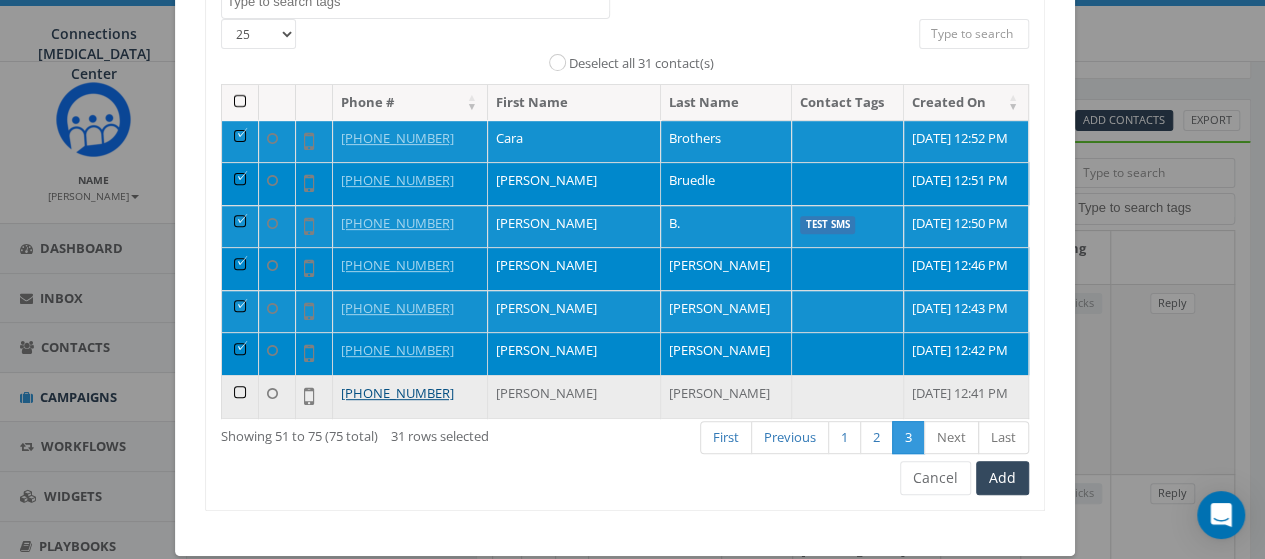 click at bounding box center [240, 396] 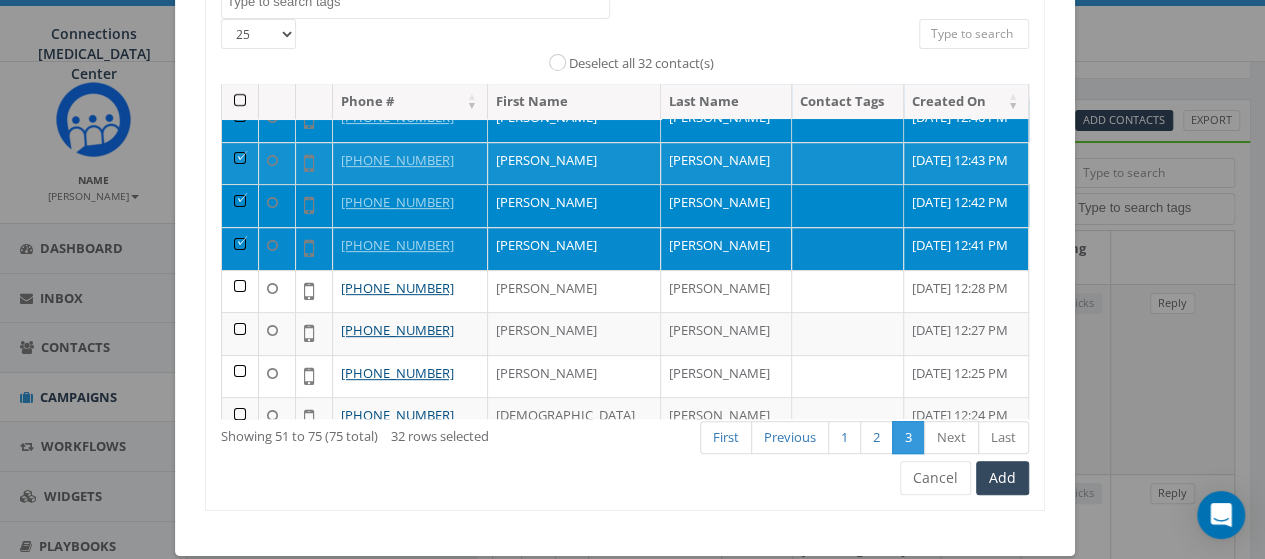 scroll, scrollTop: 220, scrollLeft: 0, axis: vertical 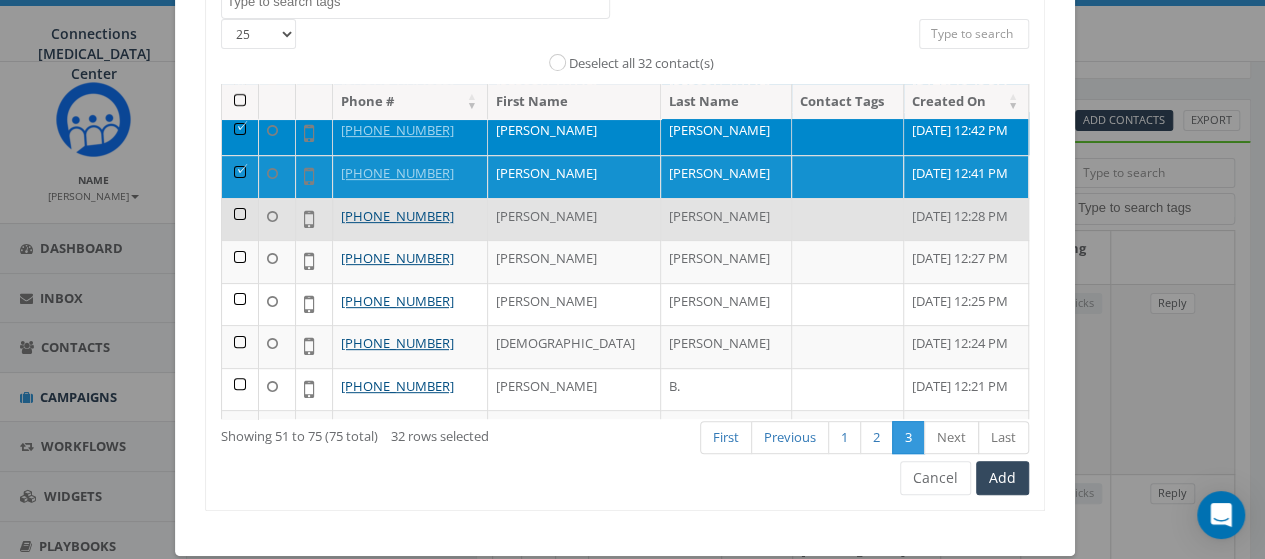 click at bounding box center [240, 219] 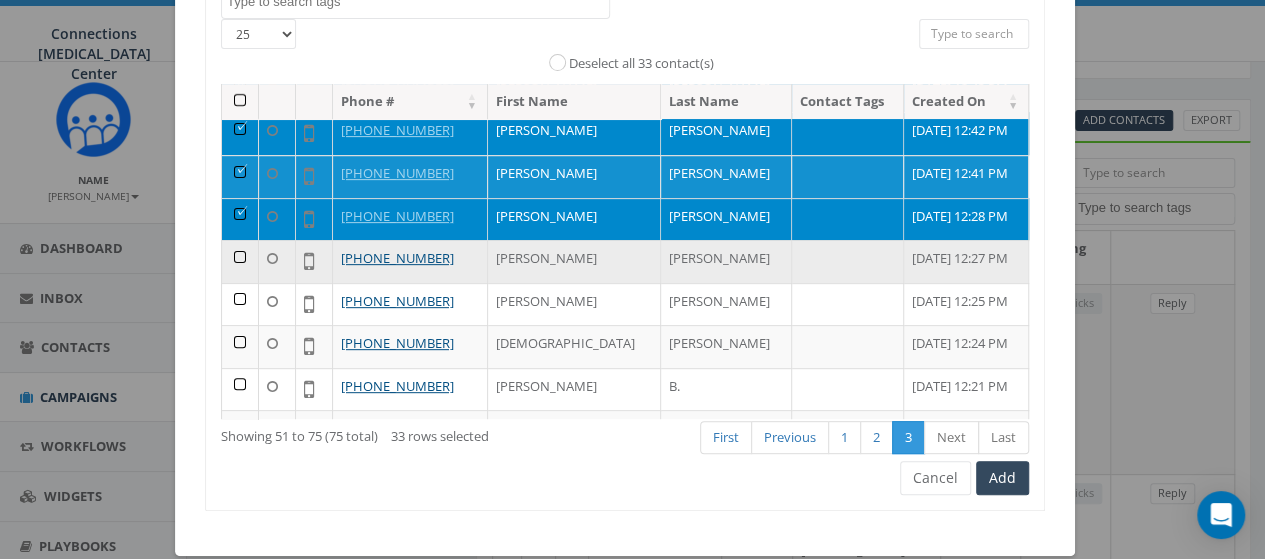click at bounding box center [240, 261] 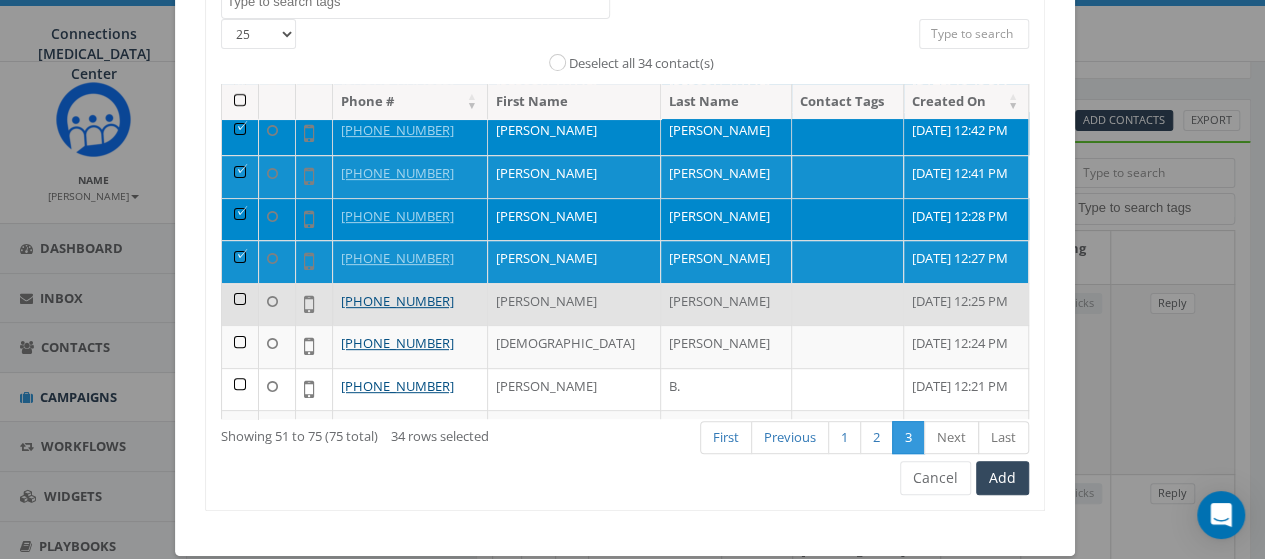 click at bounding box center [240, 304] 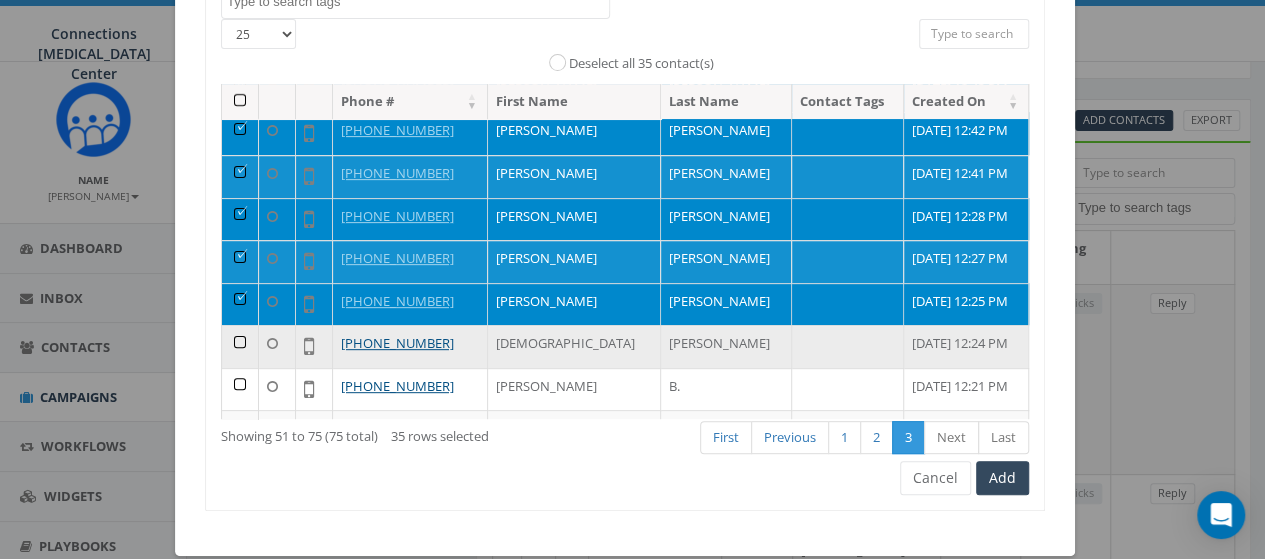 click at bounding box center [240, 346] 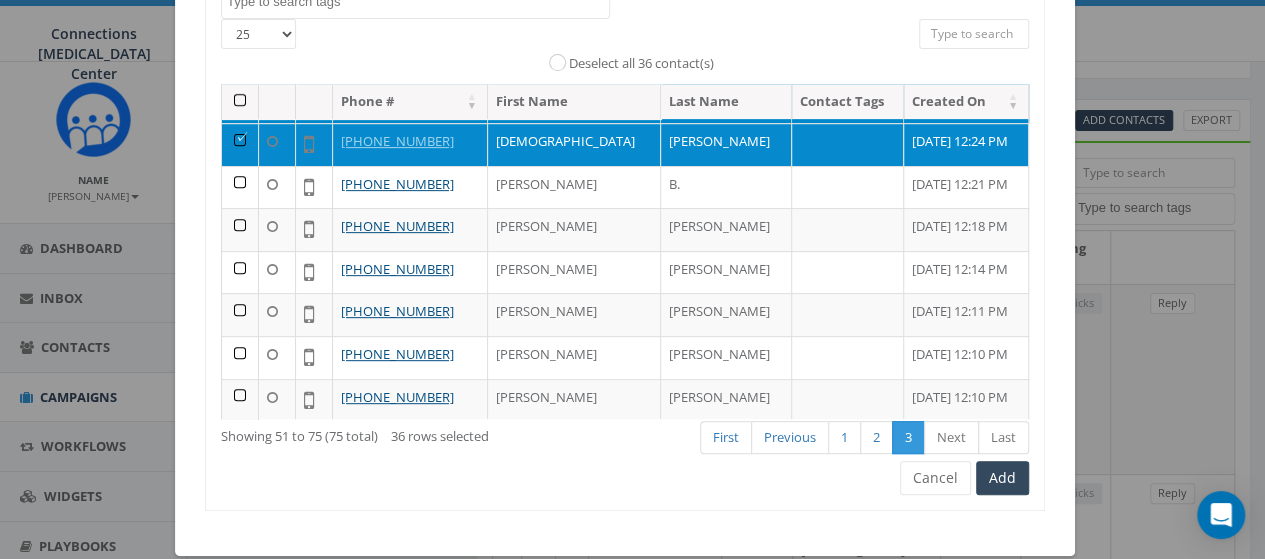 scroll, scrollTop: 423, scrollLeft: 0, axis: vertical 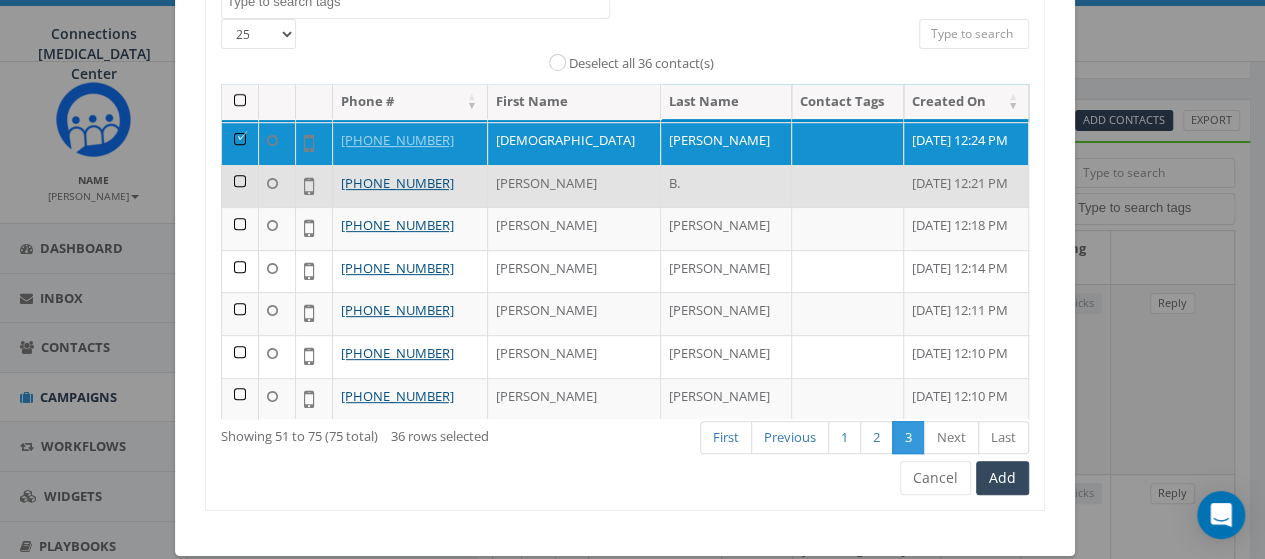 click at bounding box center [240, 186] 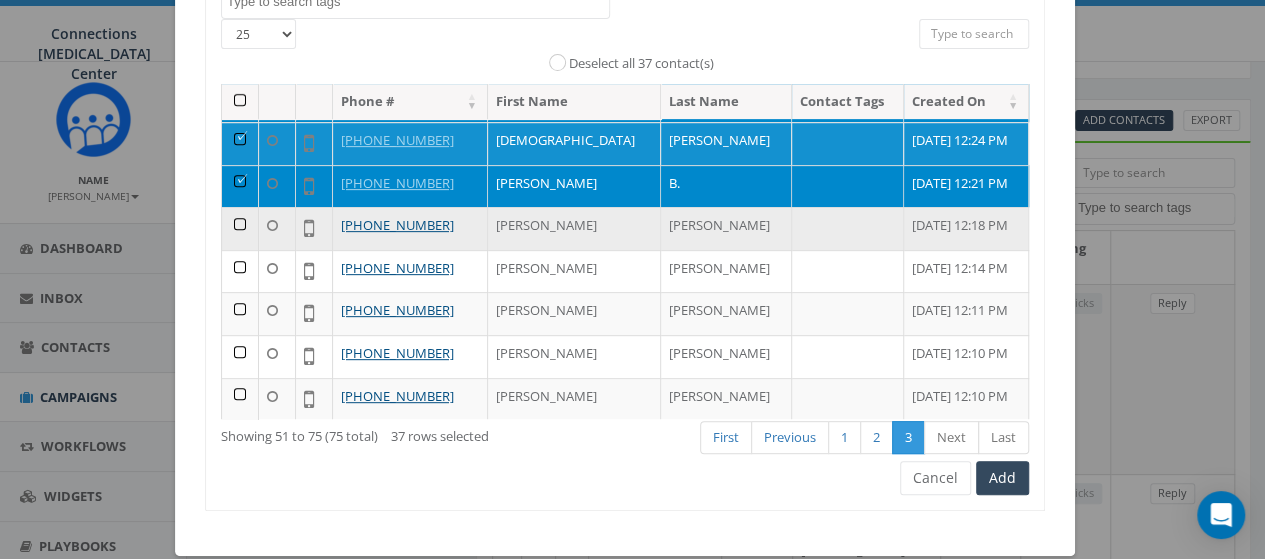 click at bounding box center [240, 228] 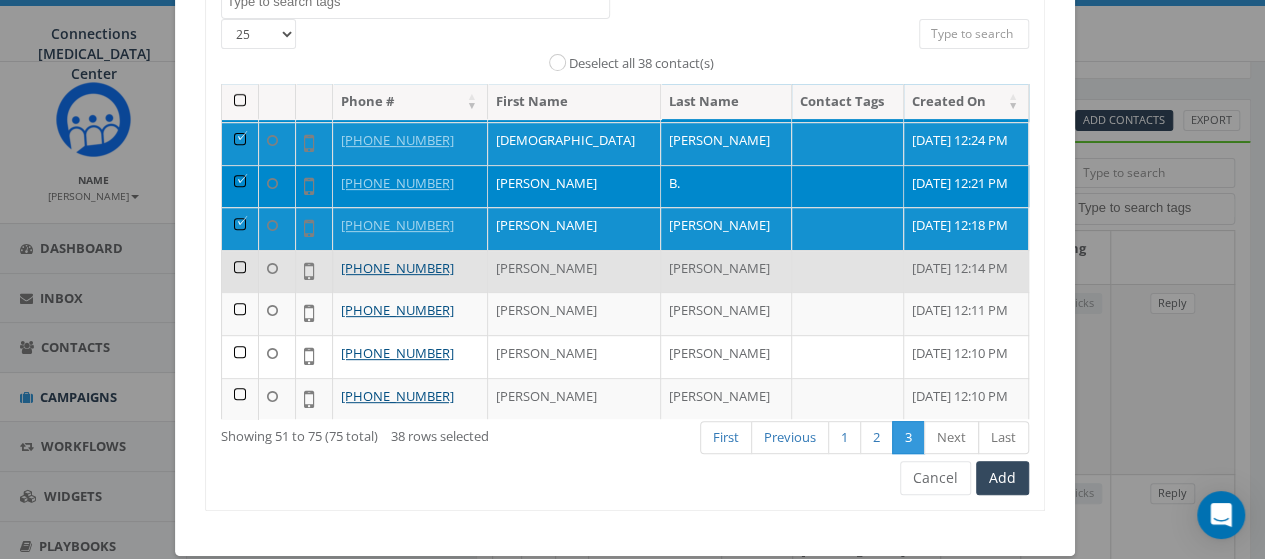 click at bounding box center (240, 271) 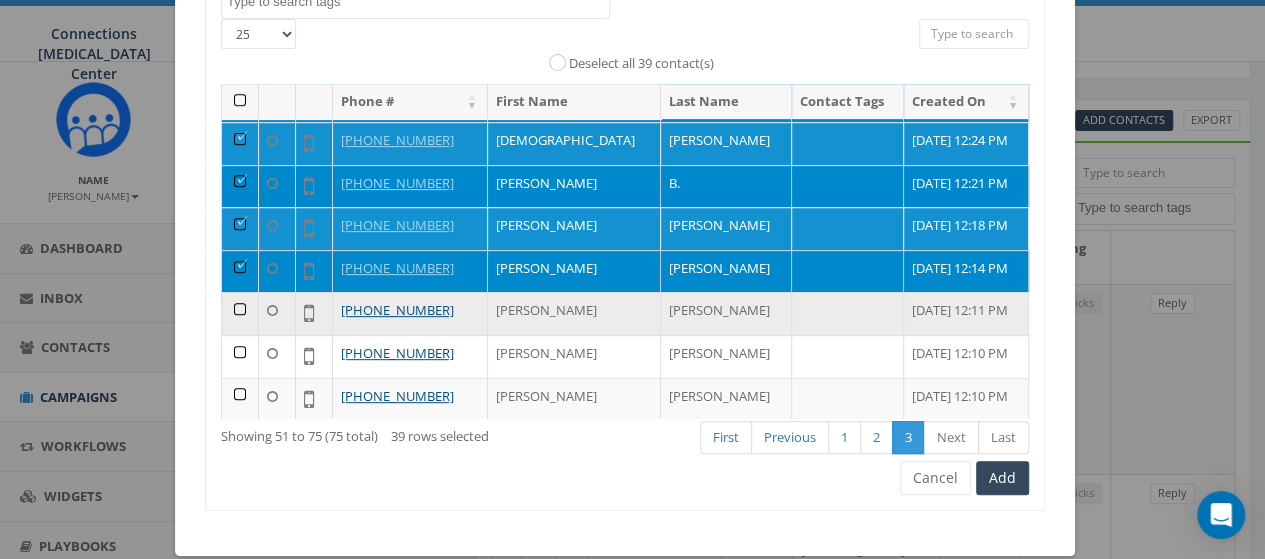 click at bounding box center (240, 313) 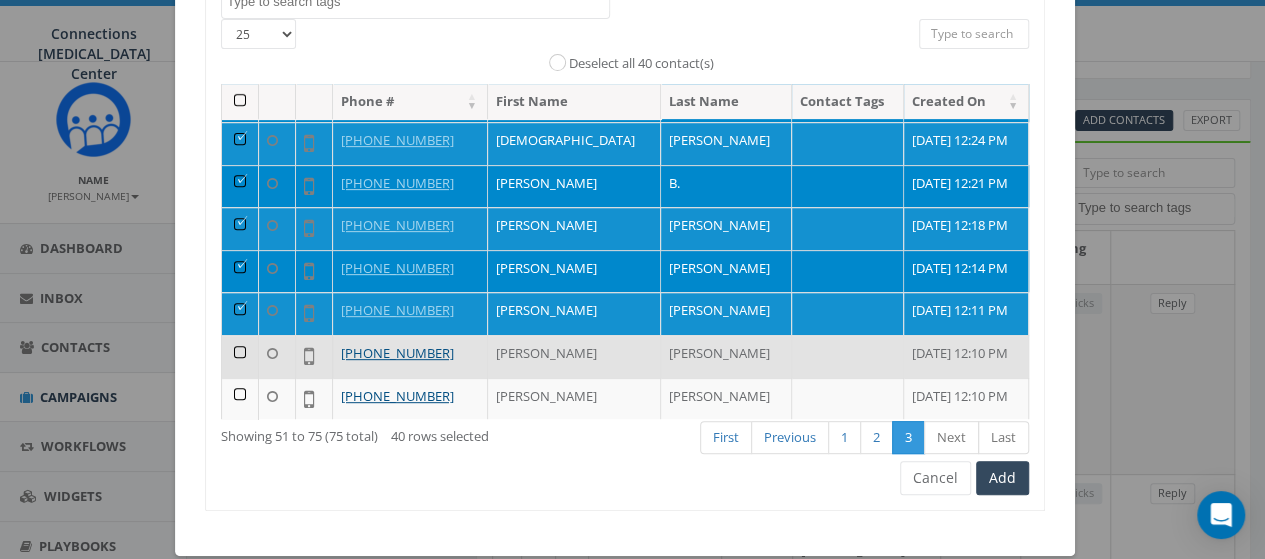 click at bounding box center (240, 356) 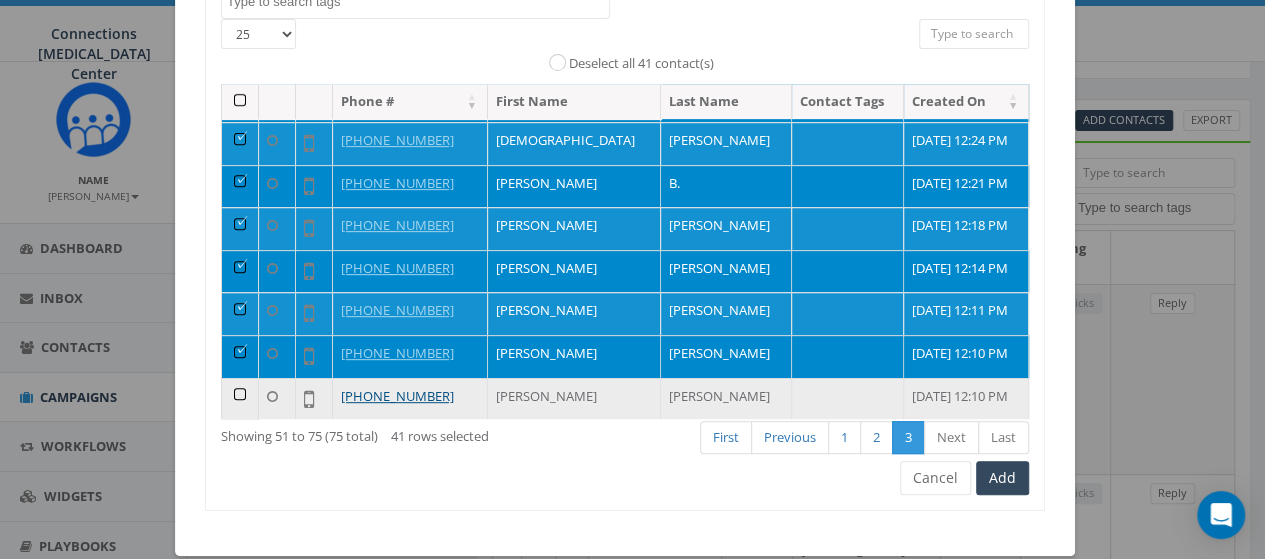 click at bounding box center (240, 399) 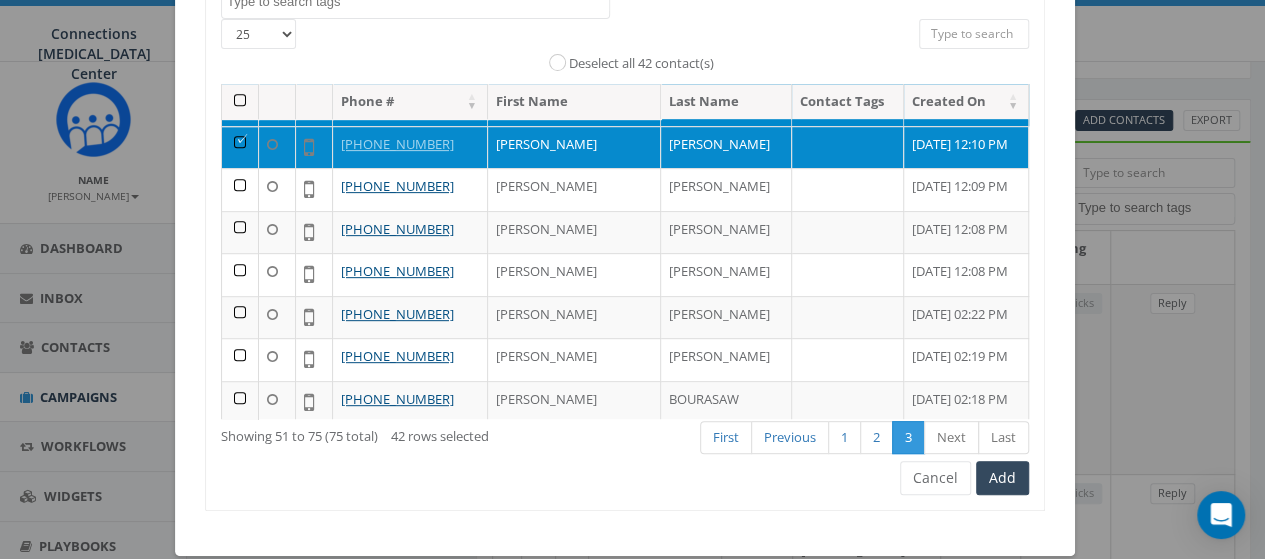 scroll, scrollTop: 676, scrollLeft: 0, axis: vertical 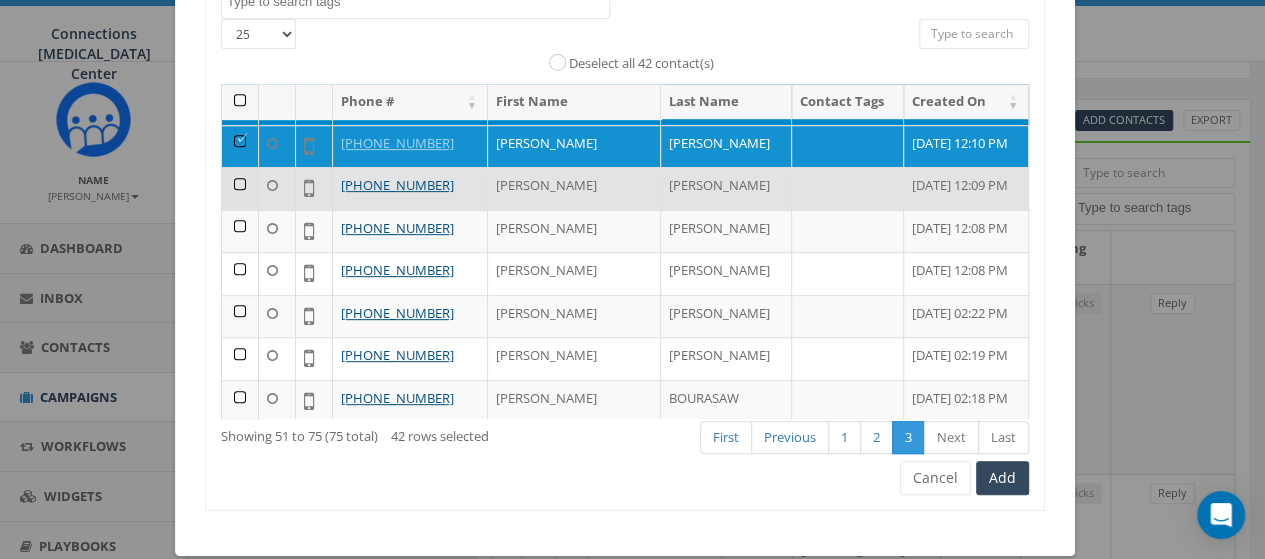 click at bounding box center (240, 188) 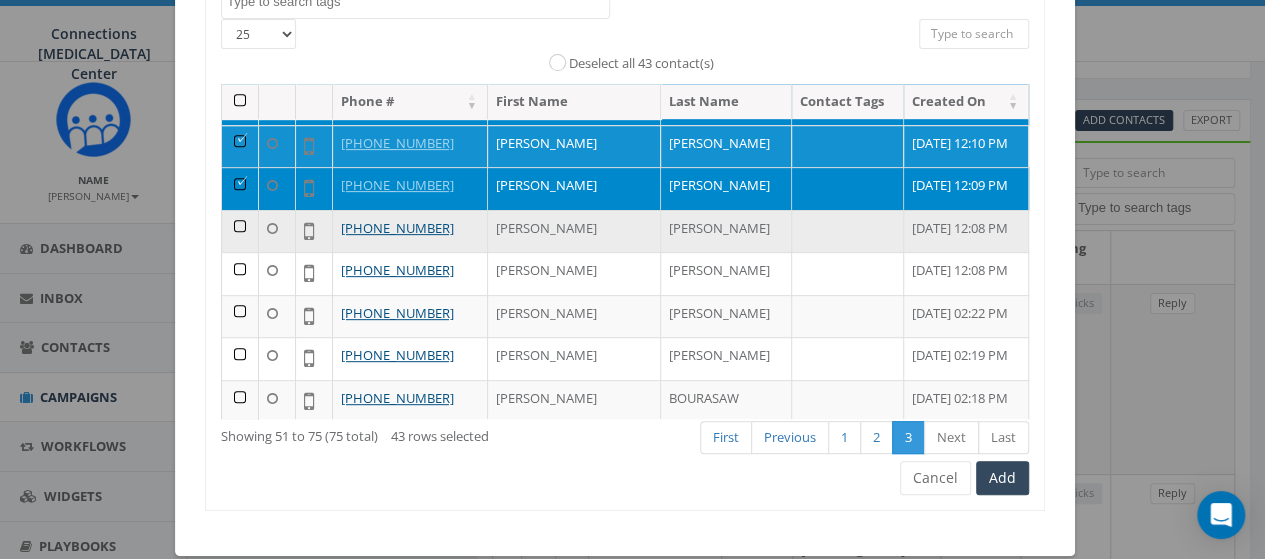 click at bounding box center (240, 231) 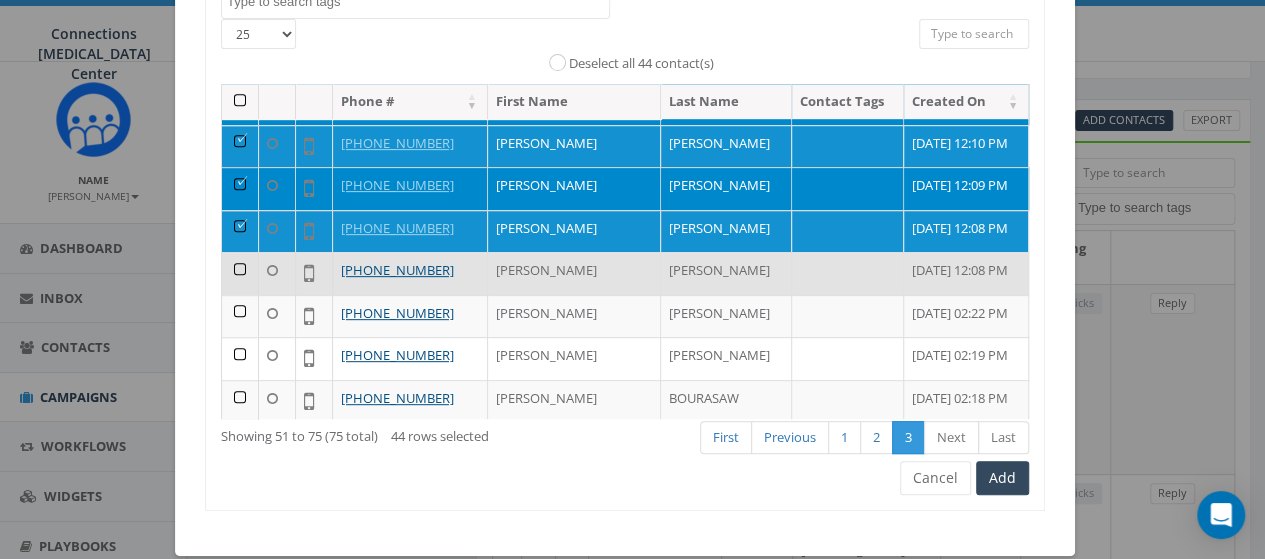 click at bounding box center (240, 273) 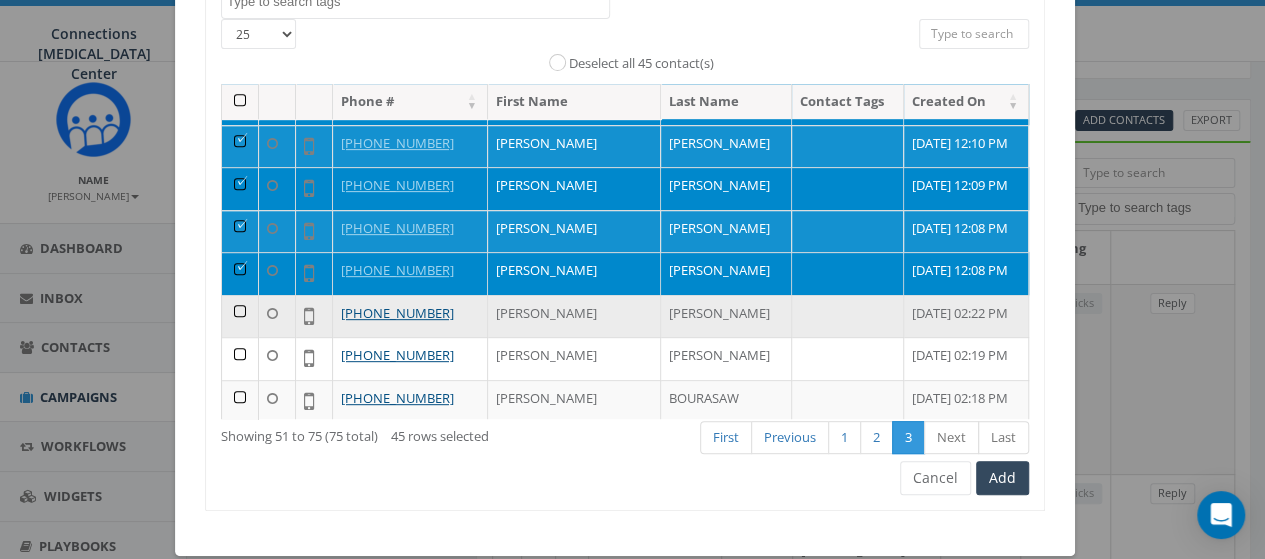 scroll, scrollTop: 754, scrollLeft: 0, axis: vertical 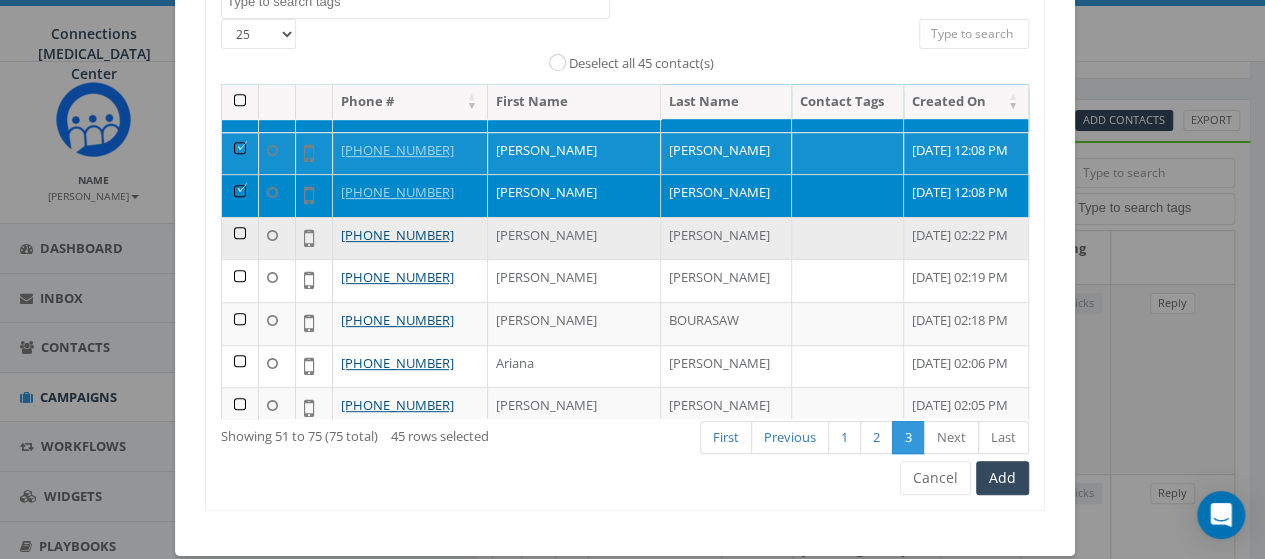 click at bounding box center [240, 238] 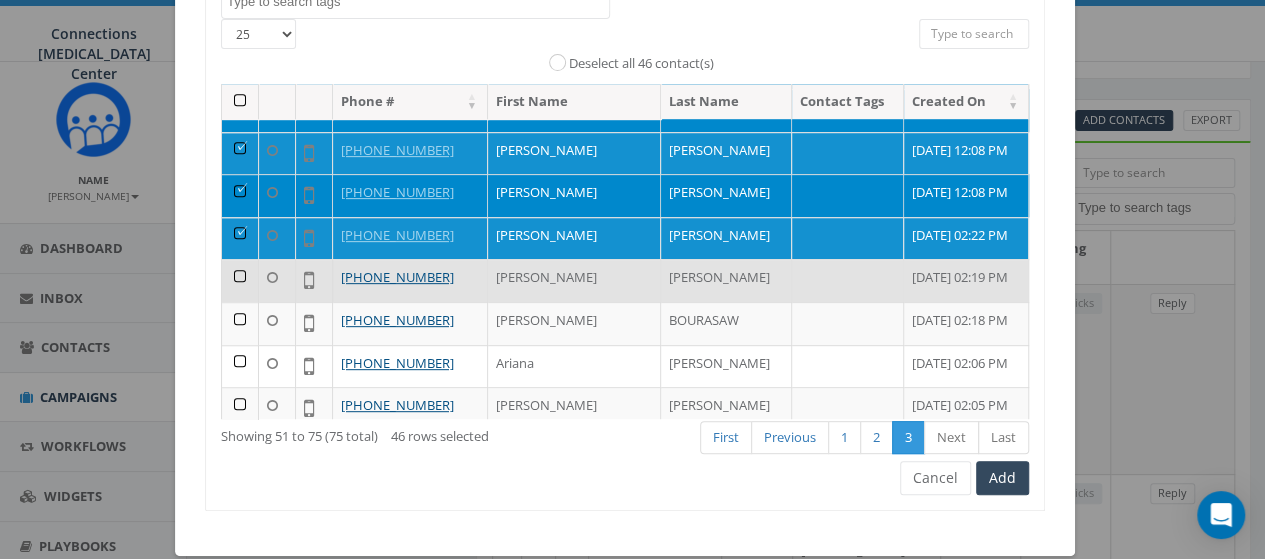click at bounding box center [240, 280] 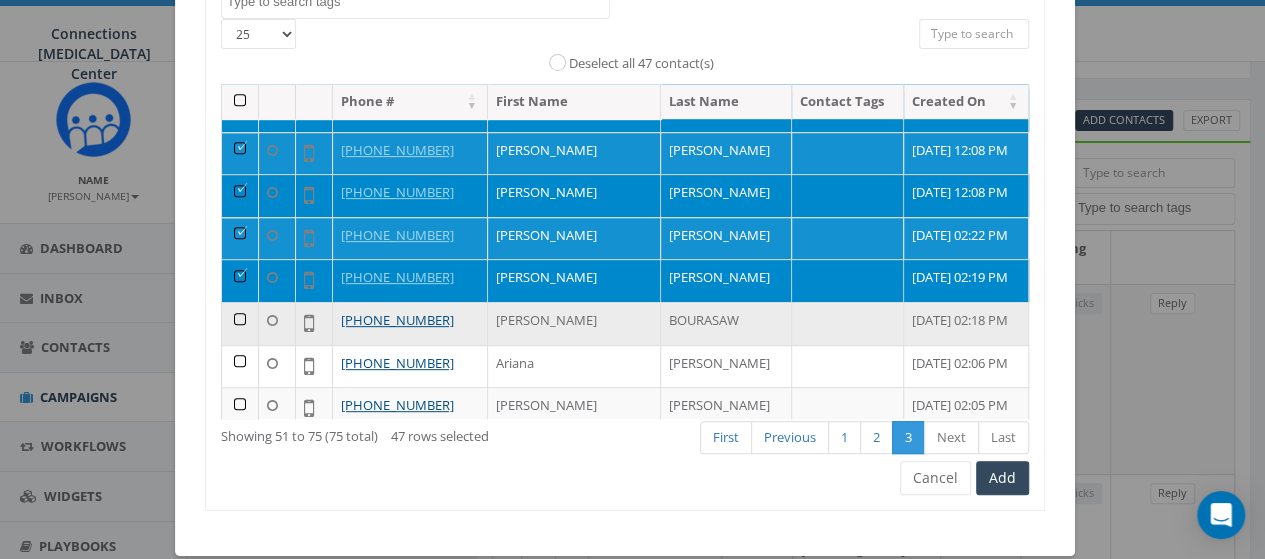 click at bounding box center (240, 323) 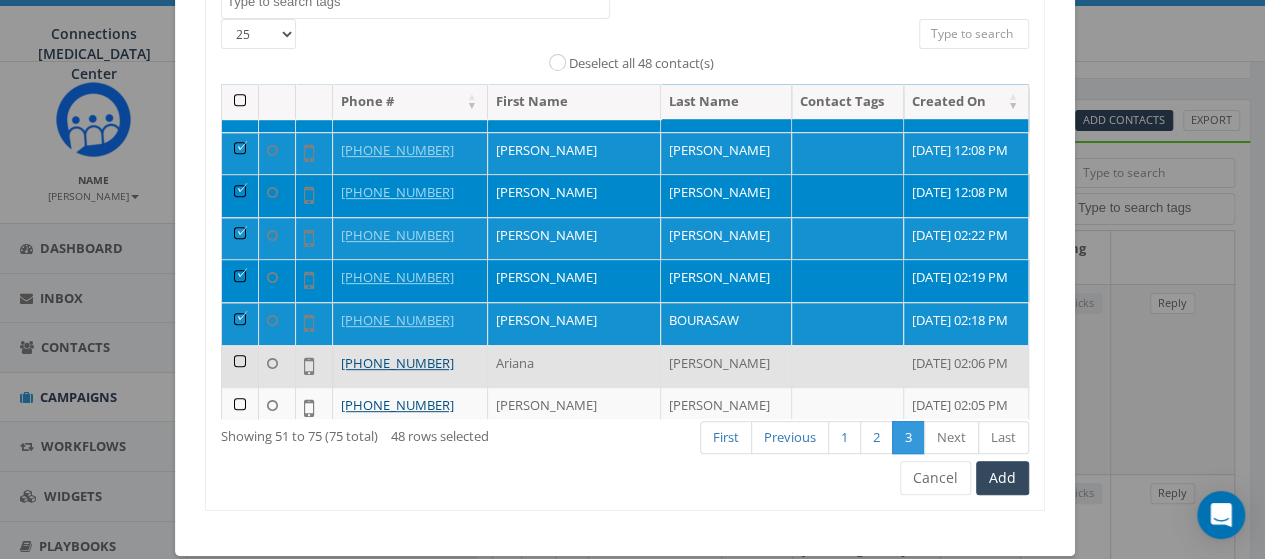 click at bounding box center [240, 366] 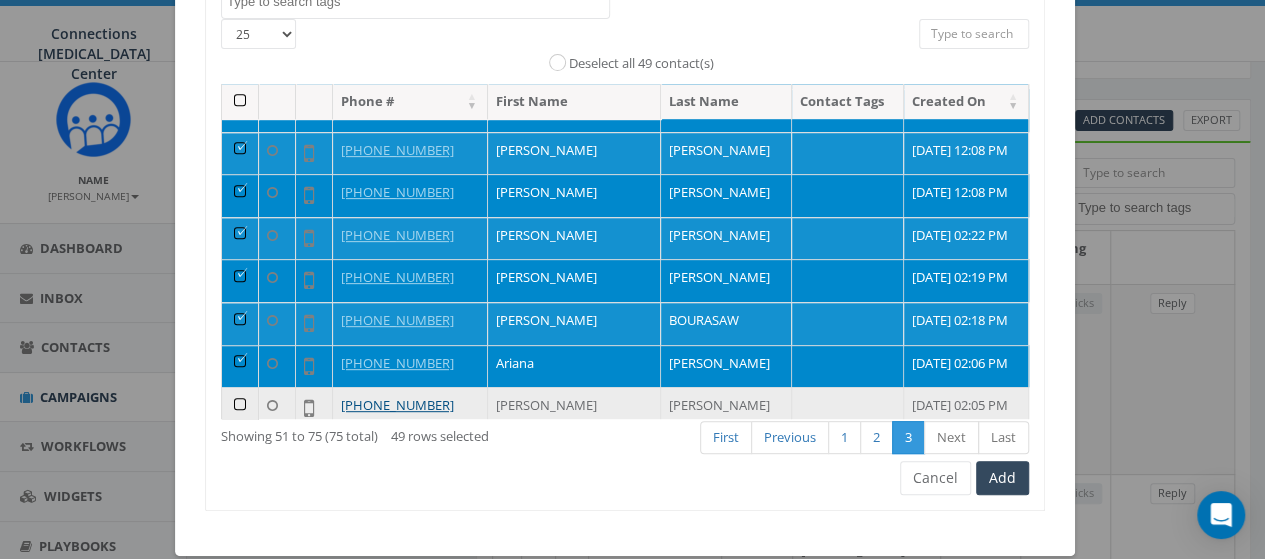 click at bounding box center [240, 408] 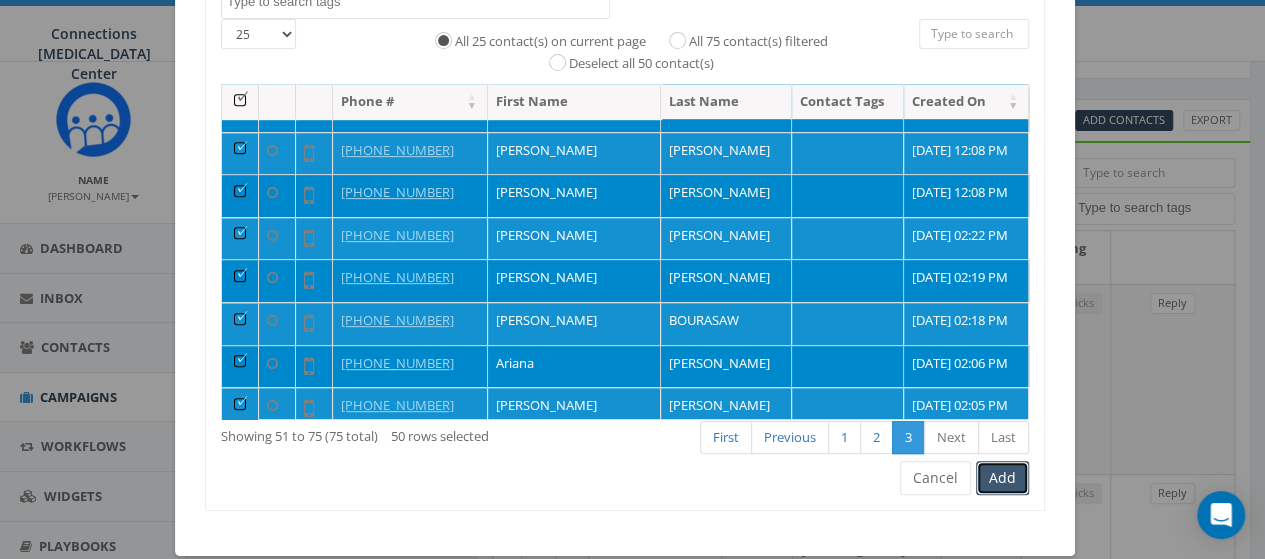 click on "Add" at bounding box center (1002, 478) 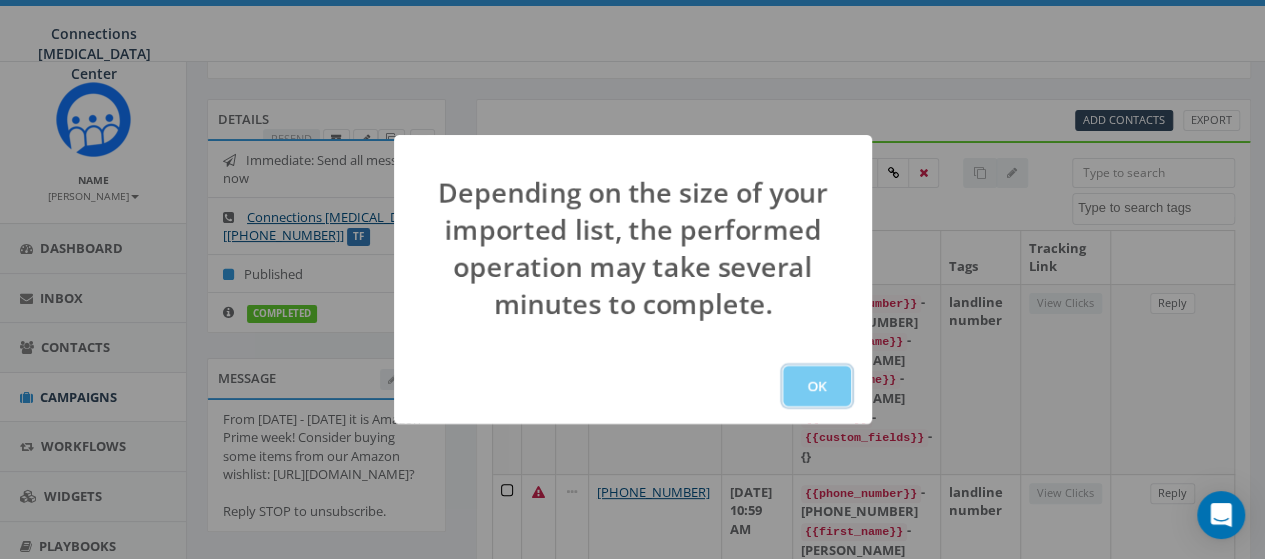 click on "OK" at bounding box center (817, 386) 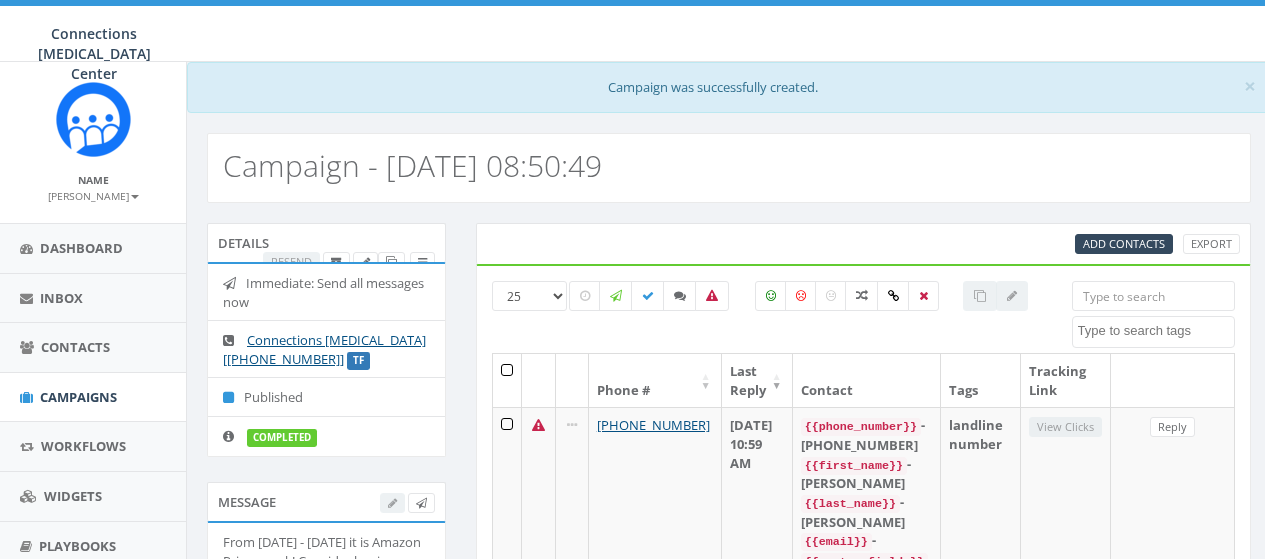 select 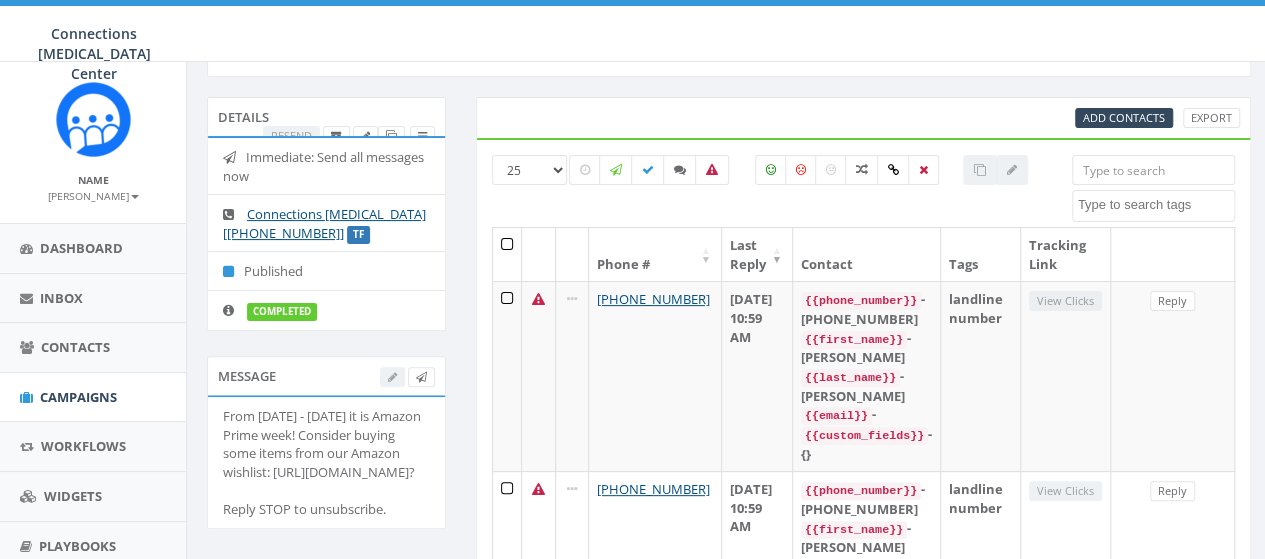 scroll, scrollTop: 0, scrollLeft: 0, axis: both 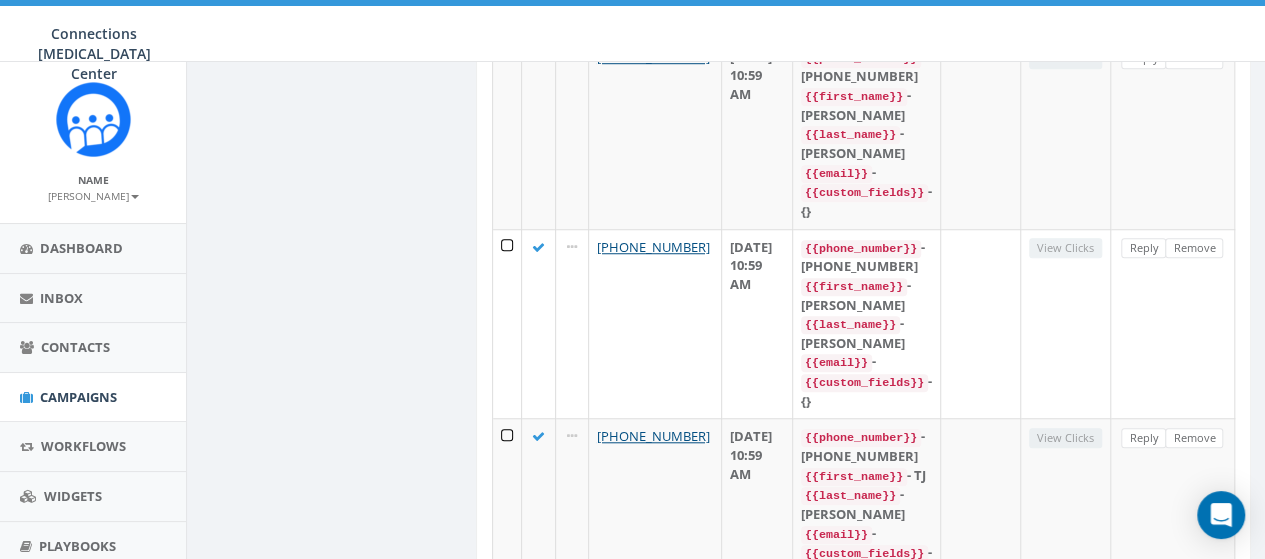 click on "Next" at bounding box center [1157, 615] 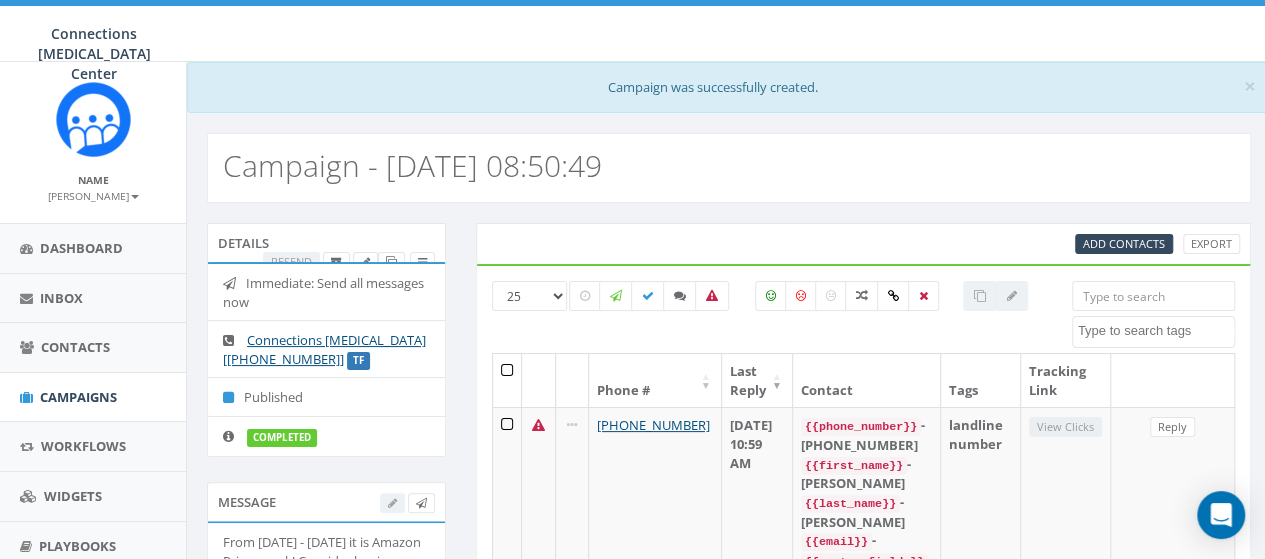 scroll, scrollTop: 112, scrollLeft: 0, axis: vertical 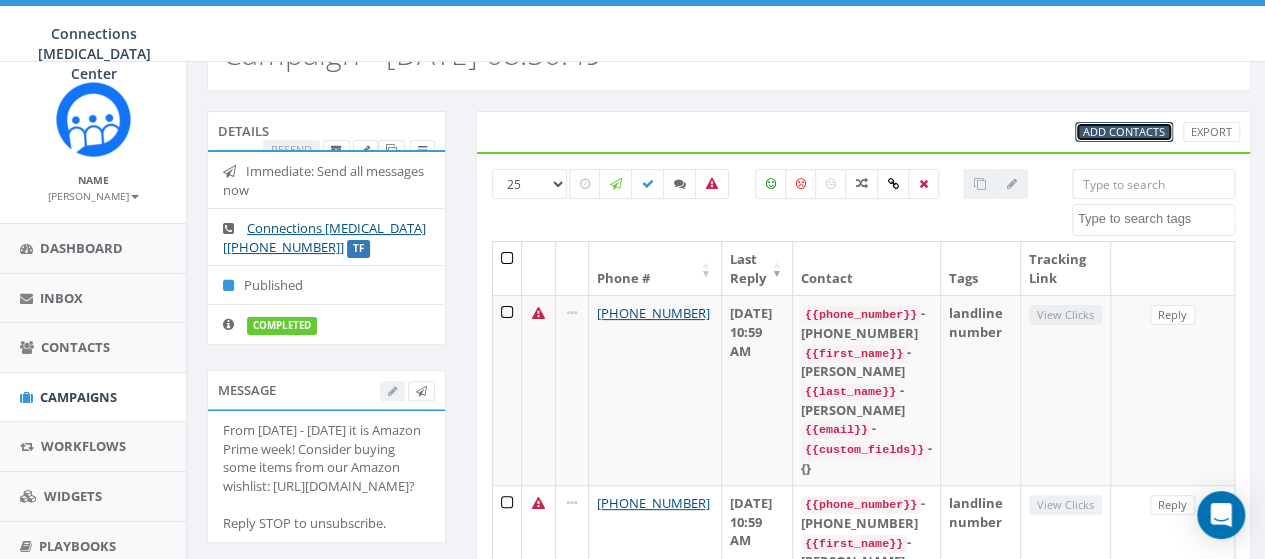click on "Add Contacts" at bounding box center [1124, 131] 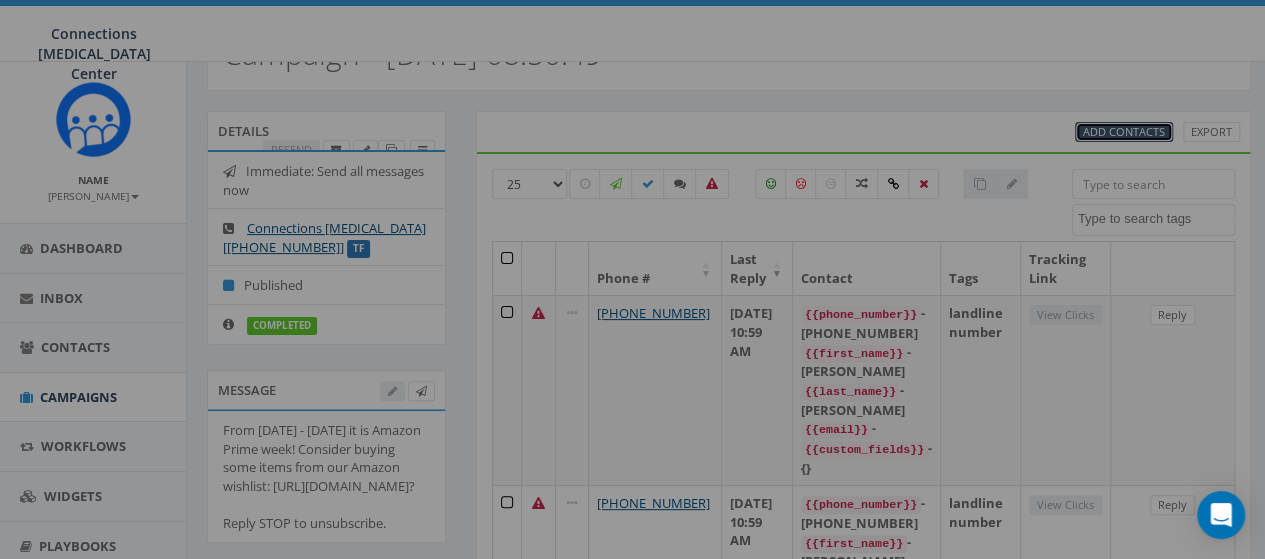 select 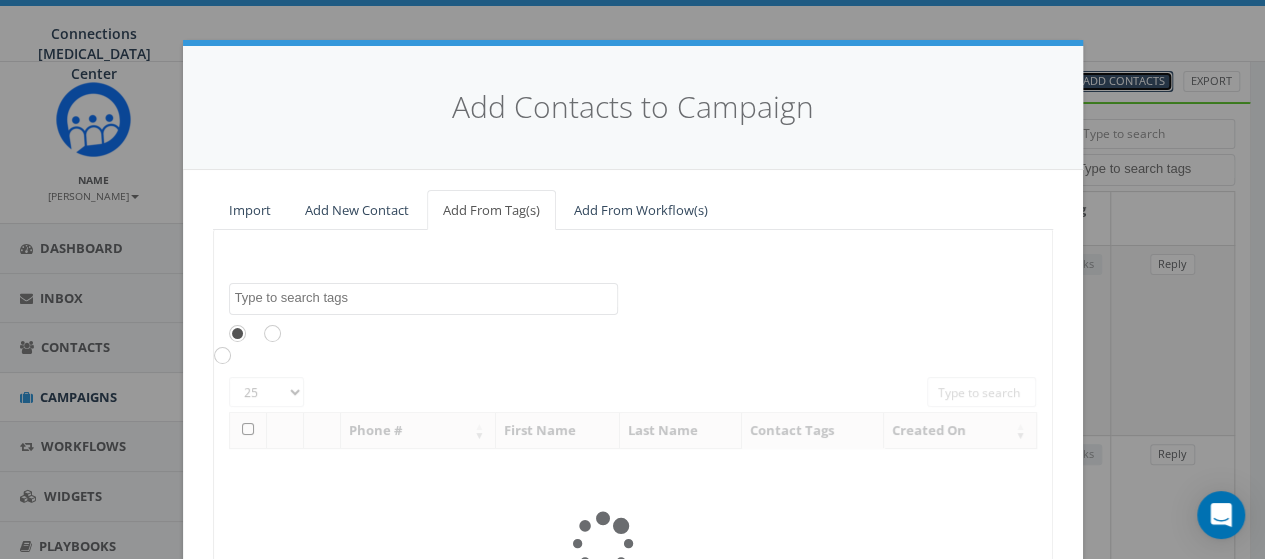 scroll, scrollTop: 62, scrollLeft: 0, axis: vertical 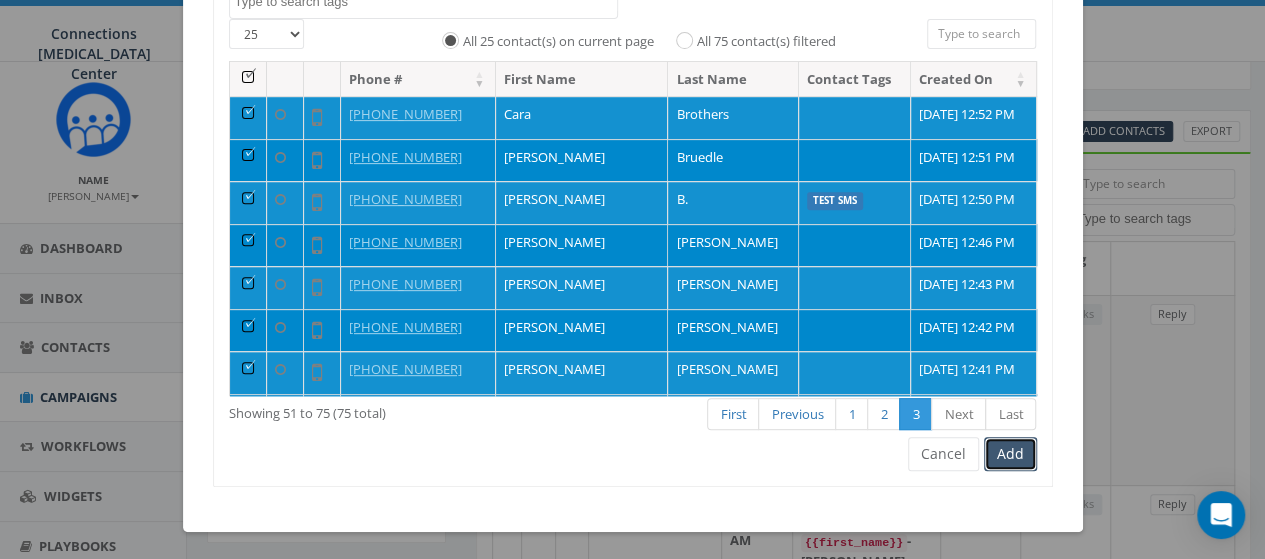 click on "Add" at bounding box center [1010, 454] 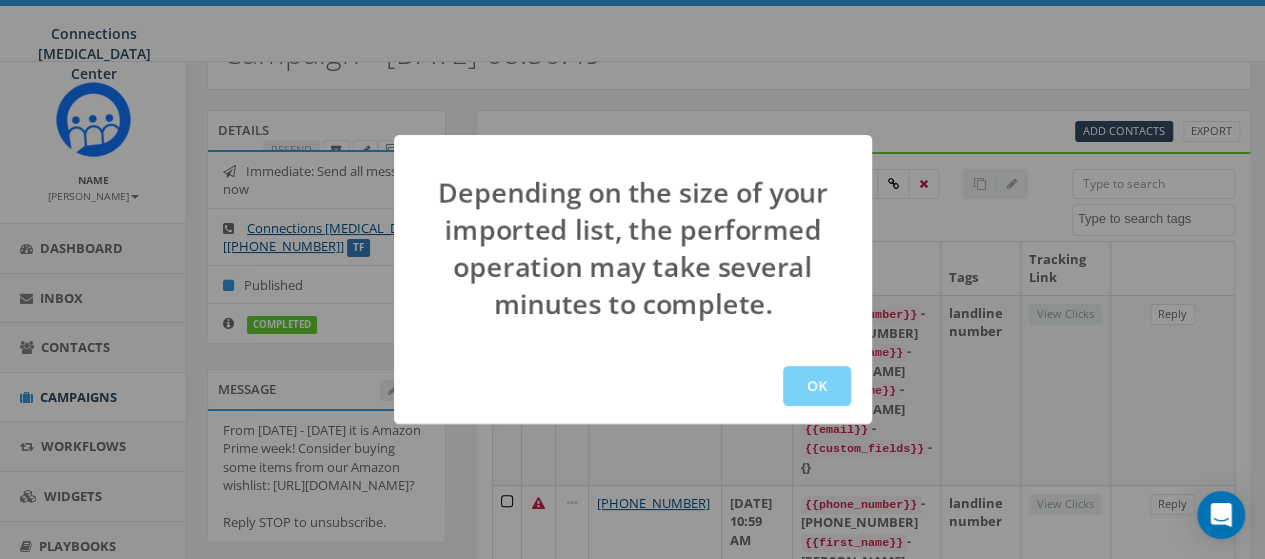 drag, startPoint x: 796, startPoint y: 387, endPoint x: 781, endPoint y: 383, distance: 15.524175 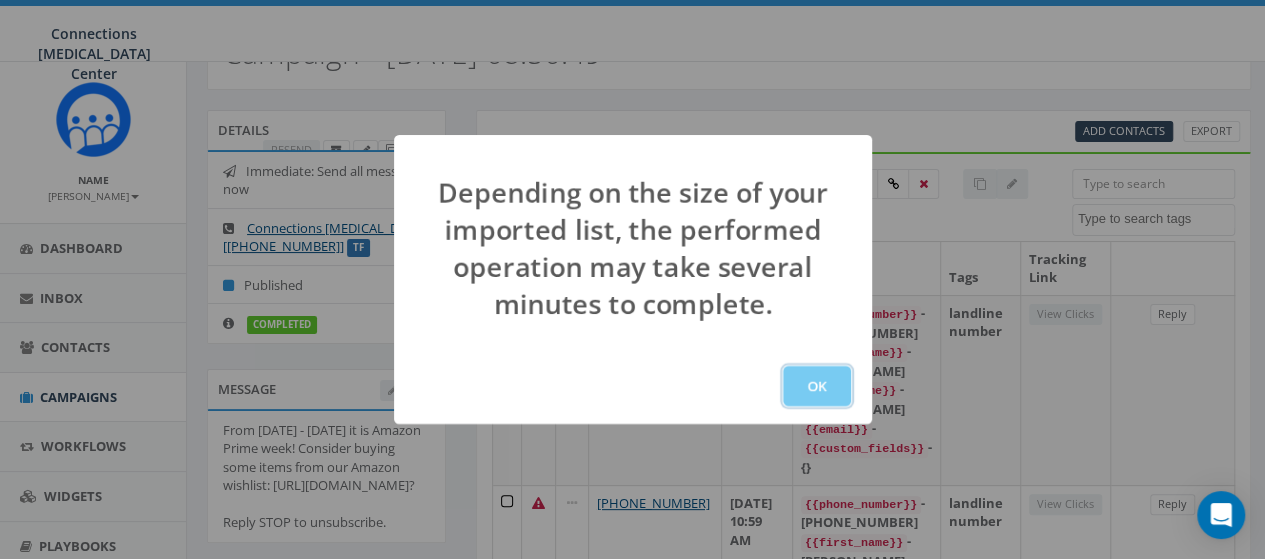 click on "OK" at bounding box center [817, 386] 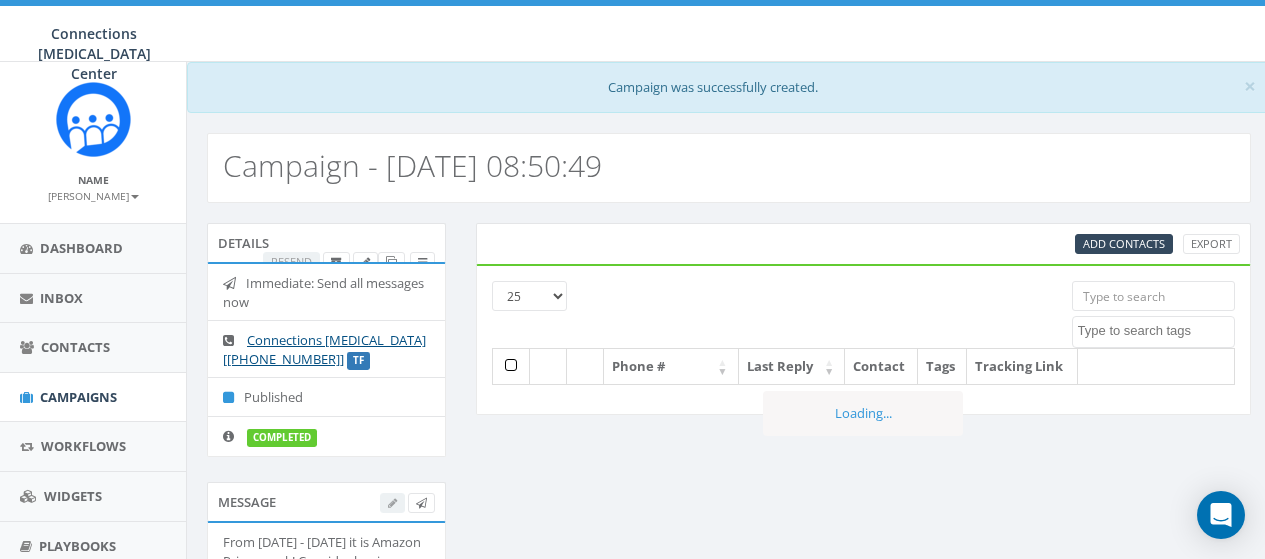 select 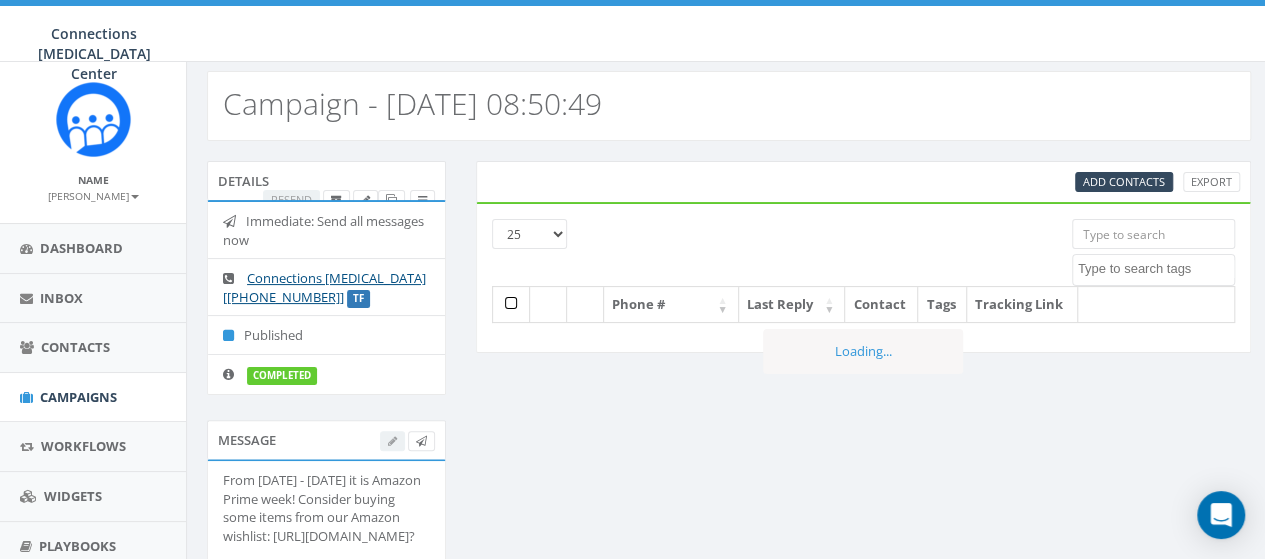 scroll, scrollTop: 0, scrollLeft: 0, axis: both 